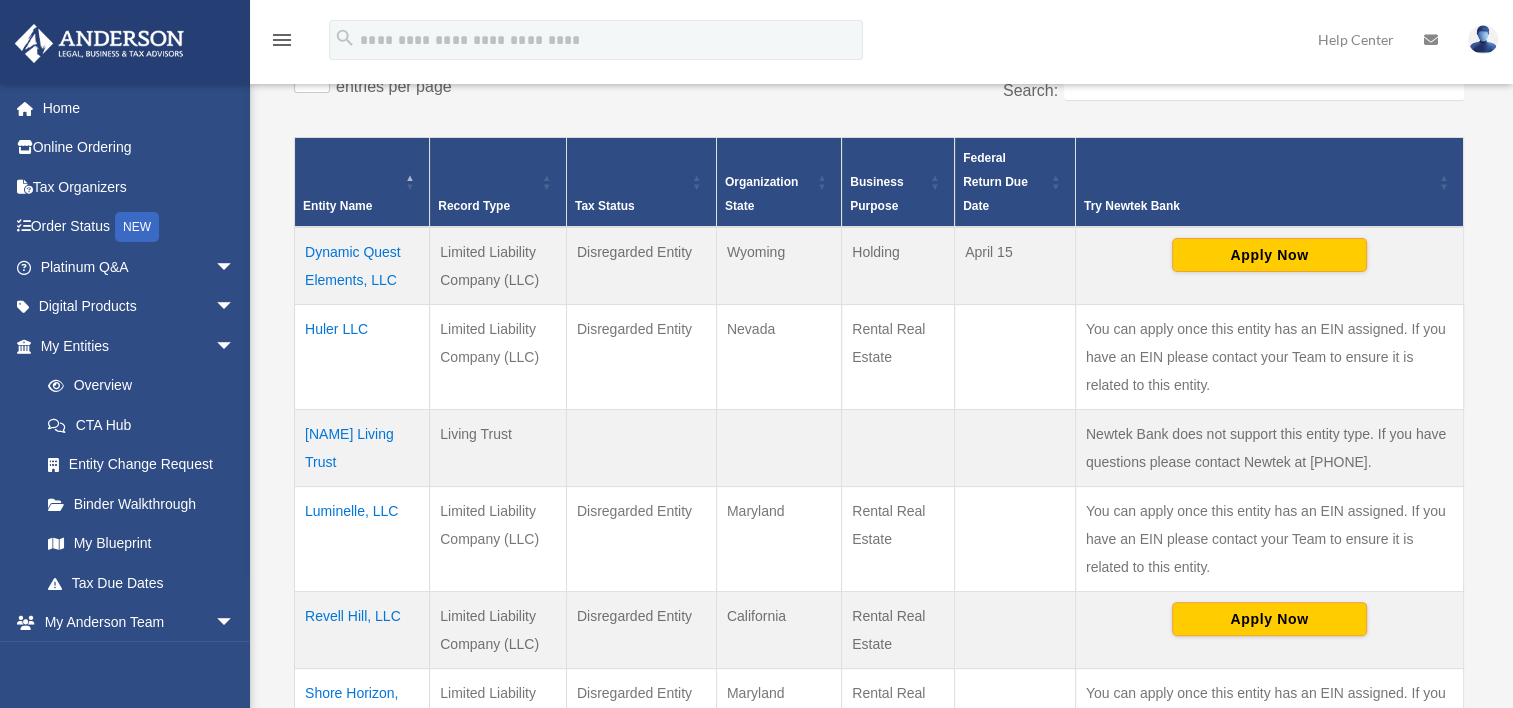 scroll, scrollTop: 400, scrollLeft: 0, axis: vertical 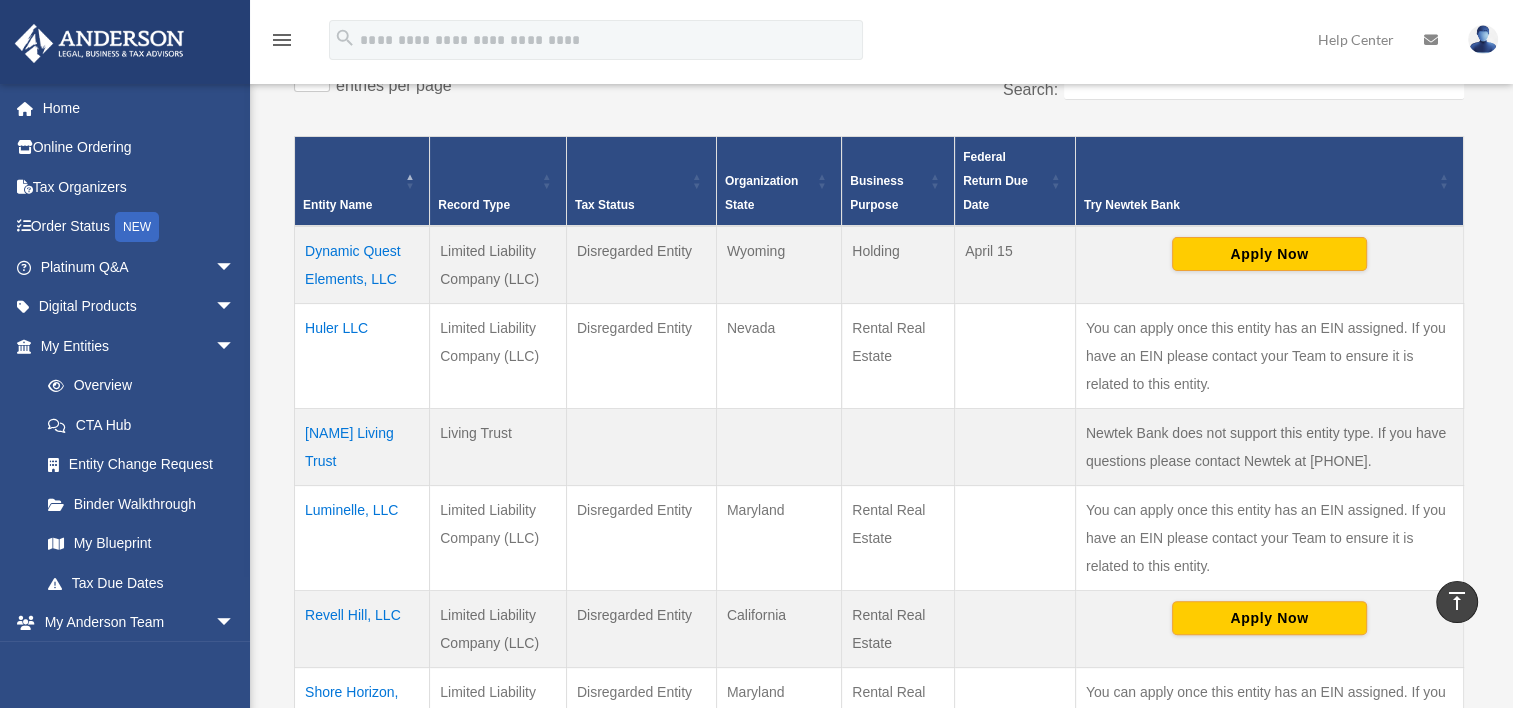 click on "Nevada" at bounding box center (778, 355) 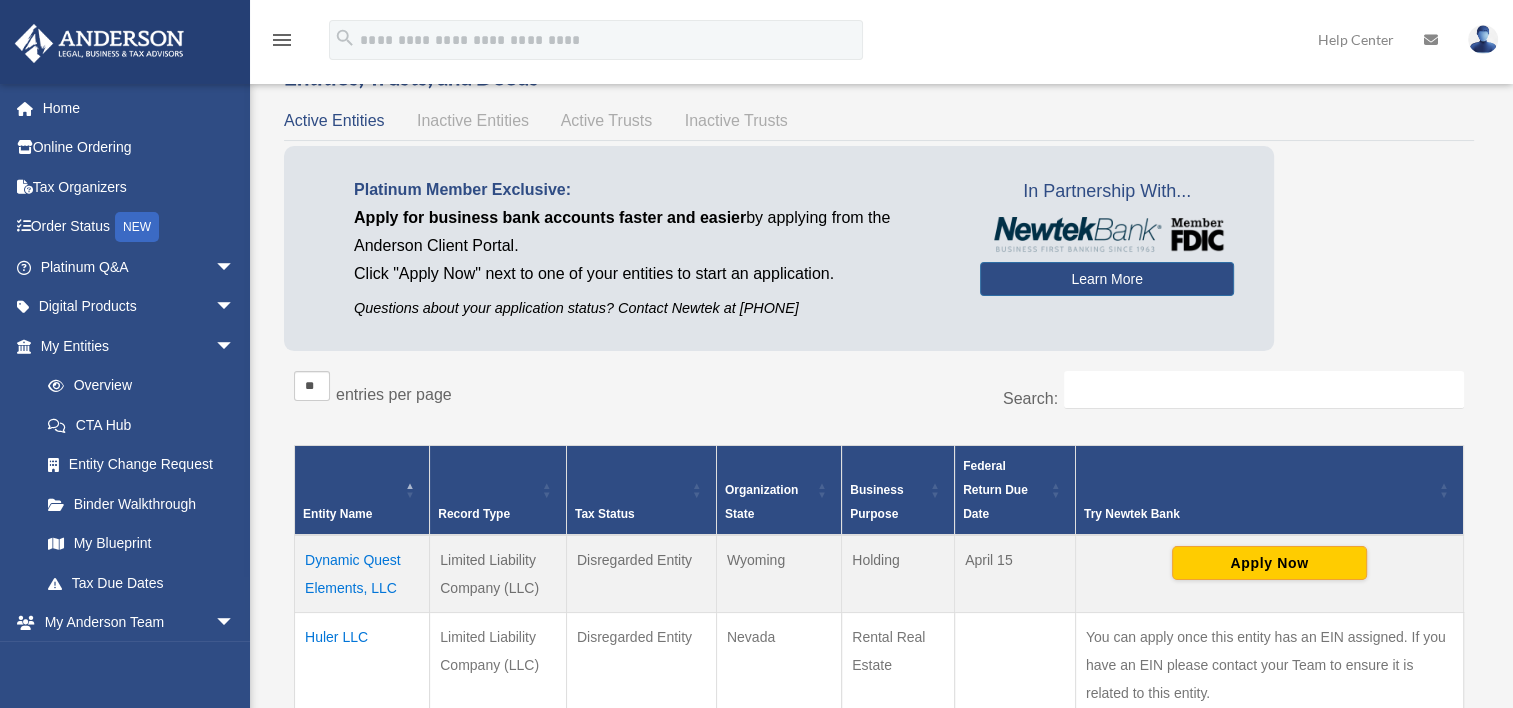 scroll, scrollTop: 0, scrollLeft: 0, axis: both 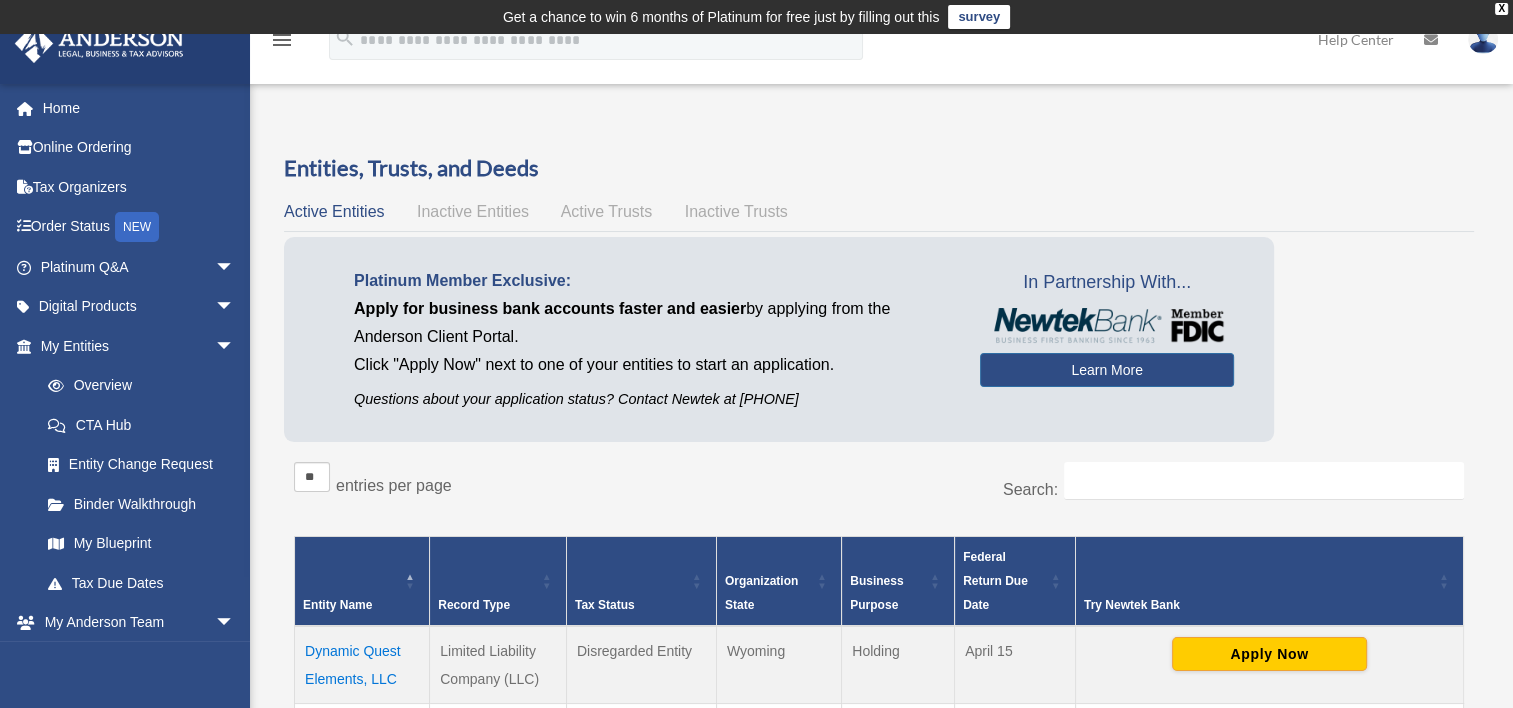 click on "Platinum Member Exclusive:
Apply for business bank accounts faster and easier  by
applying from the Anderson Client Portal.
Click "Apply Now" next to one of your entities to start an application.
Questions about your application status? Contact Newtek at 866-820-8891
In Partnership
With...
Learn More" at bounding box center (879, 344) 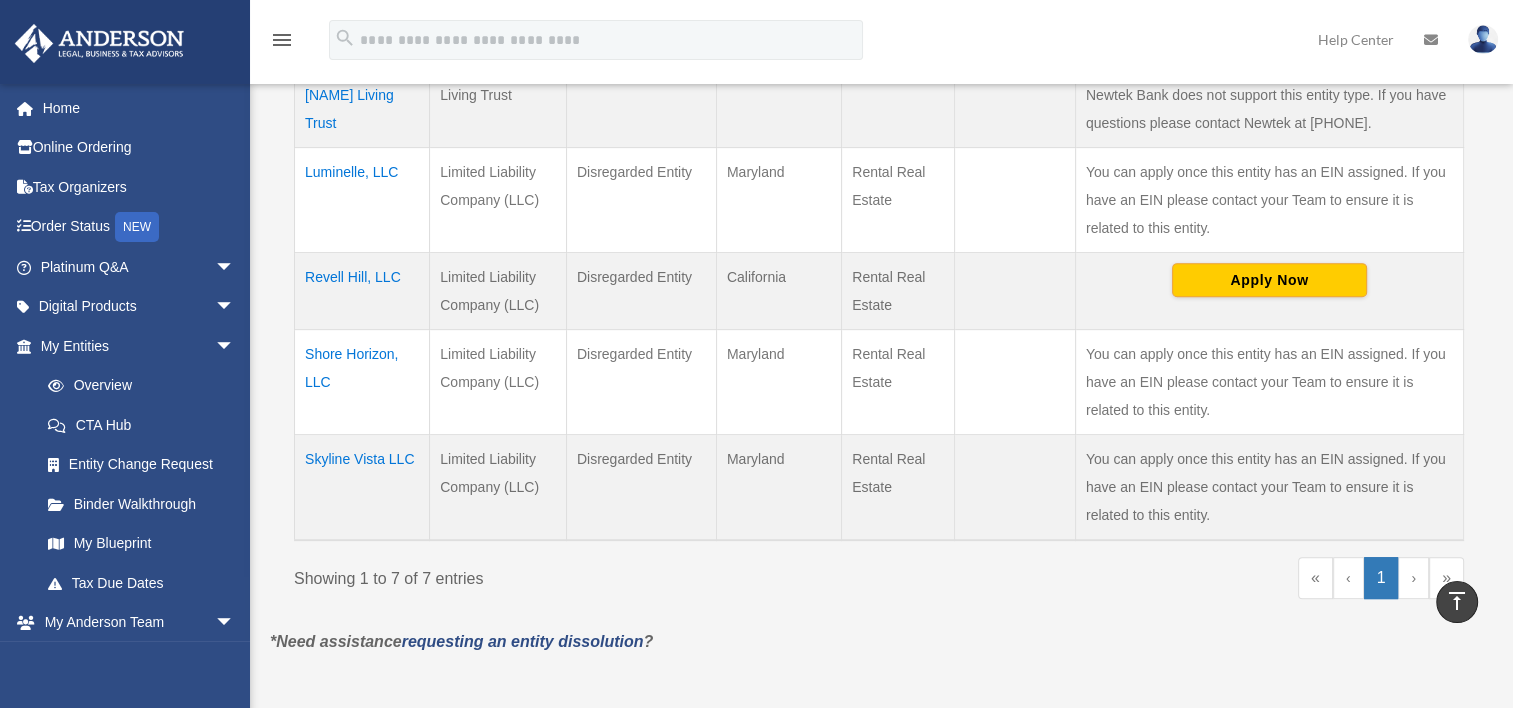 scroll, scrollTop: 740, scrollLeft: 0, axis: vertical 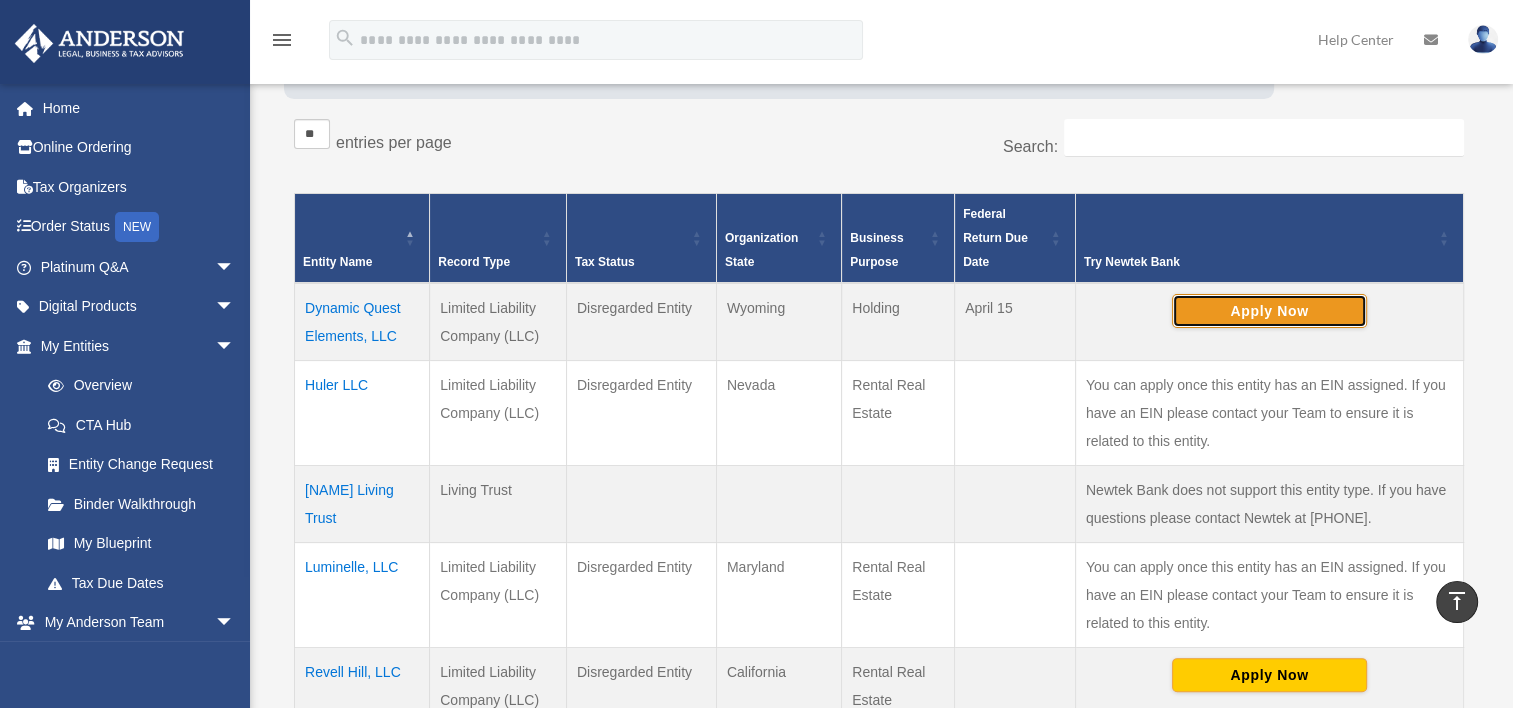 click on "Apply
Now" at bounding box center (1269, 311) 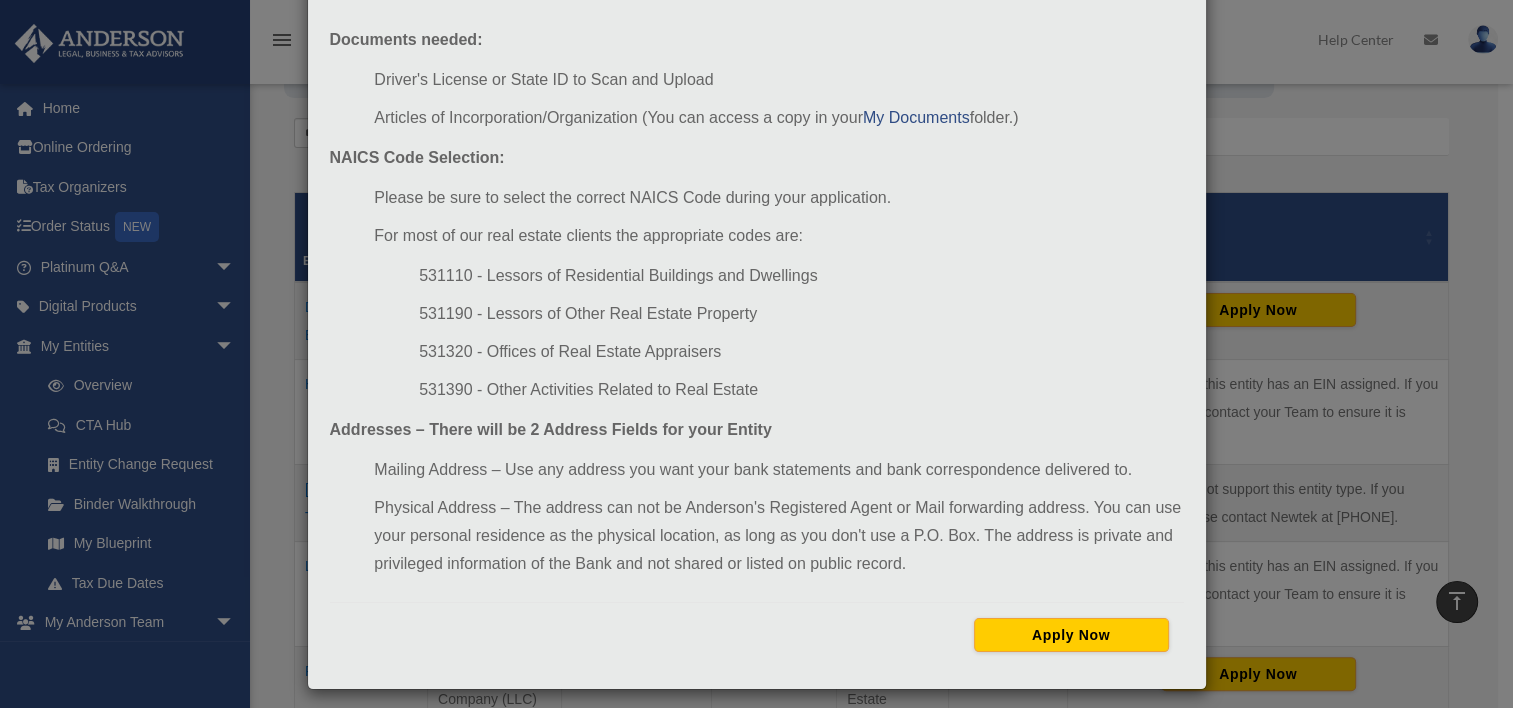 scroll, scrollTop: 200, scrollLeft: 0, axis: vertical 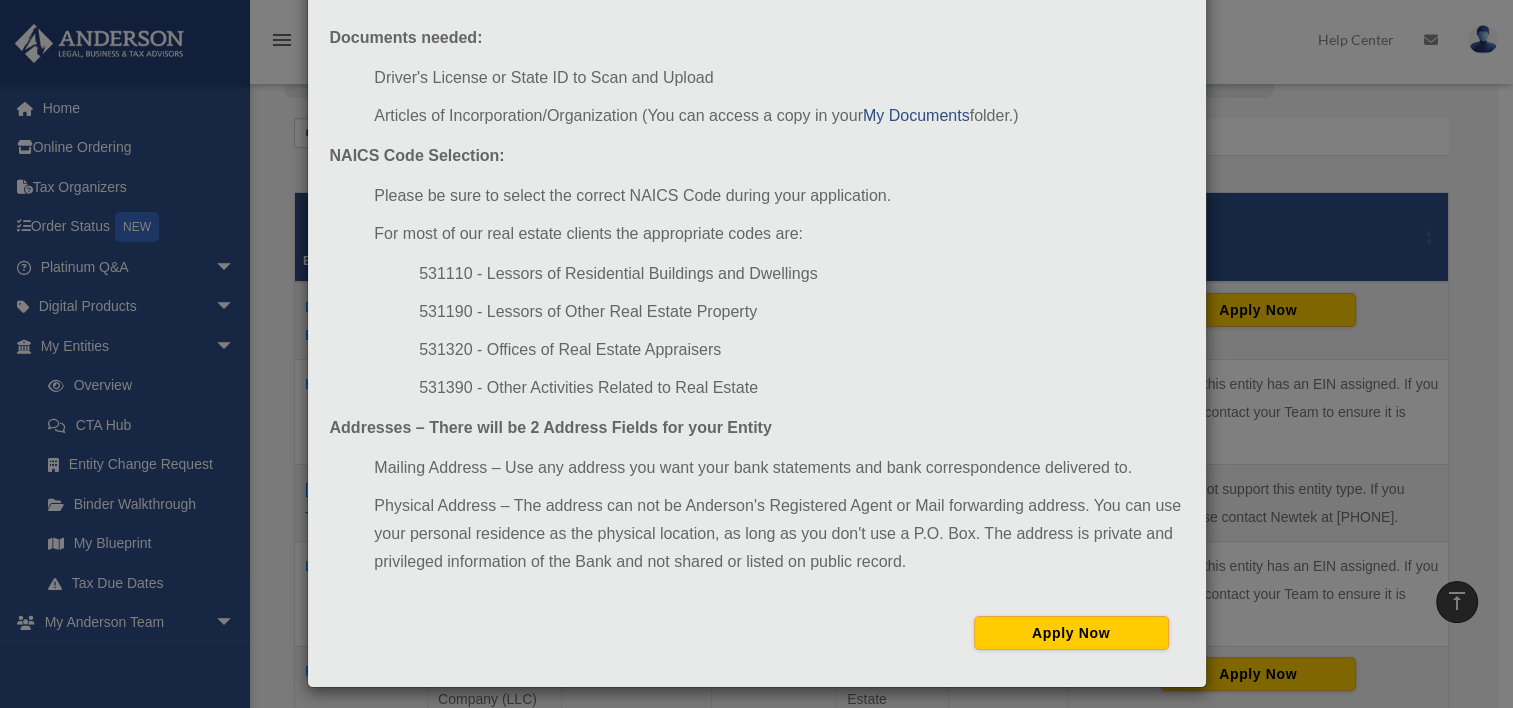 click on "531110 - Lessors of Residential Buildings and Dwellings" at bounding box center (801, 274) 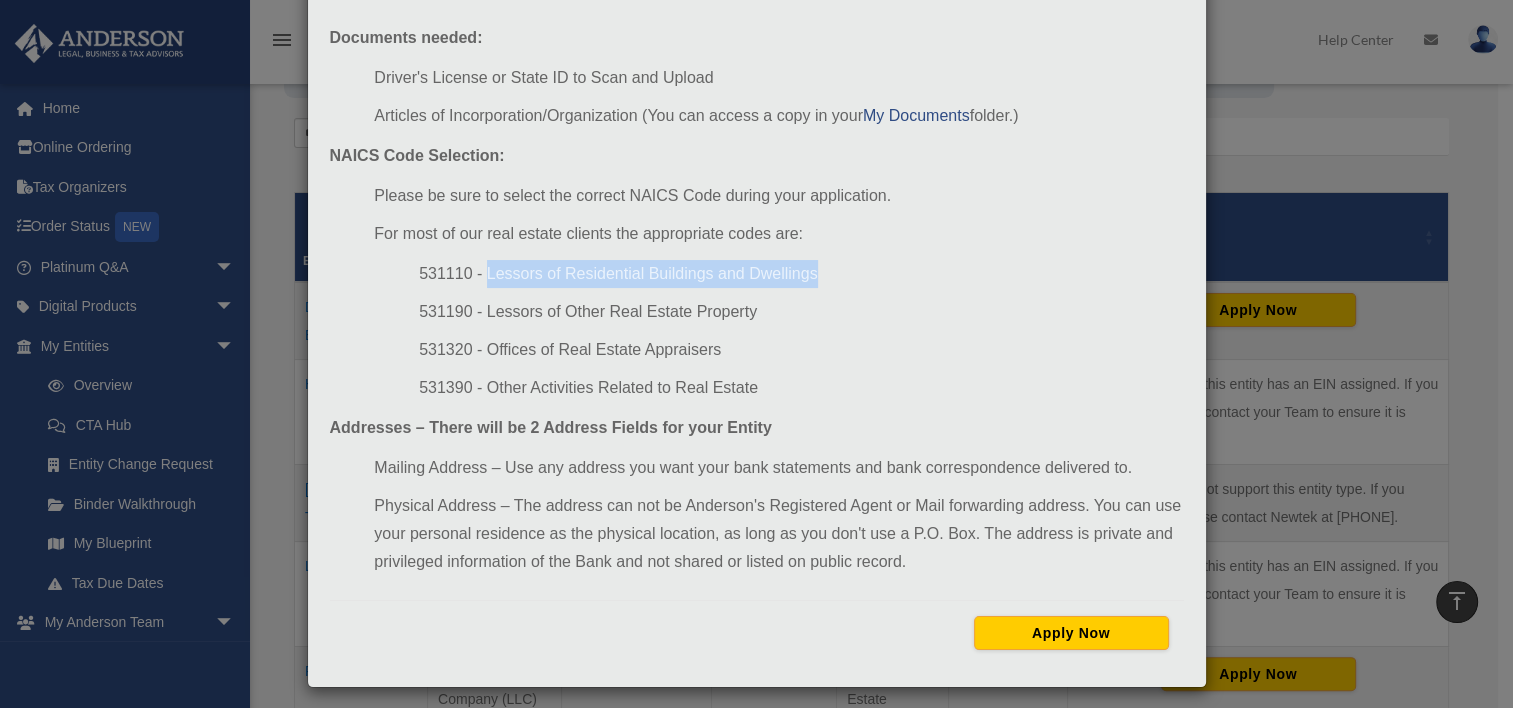 drag, startPoint x: 476, startPoint y: 272, endPoint x: 788, endPoint y: 272, distance: 312 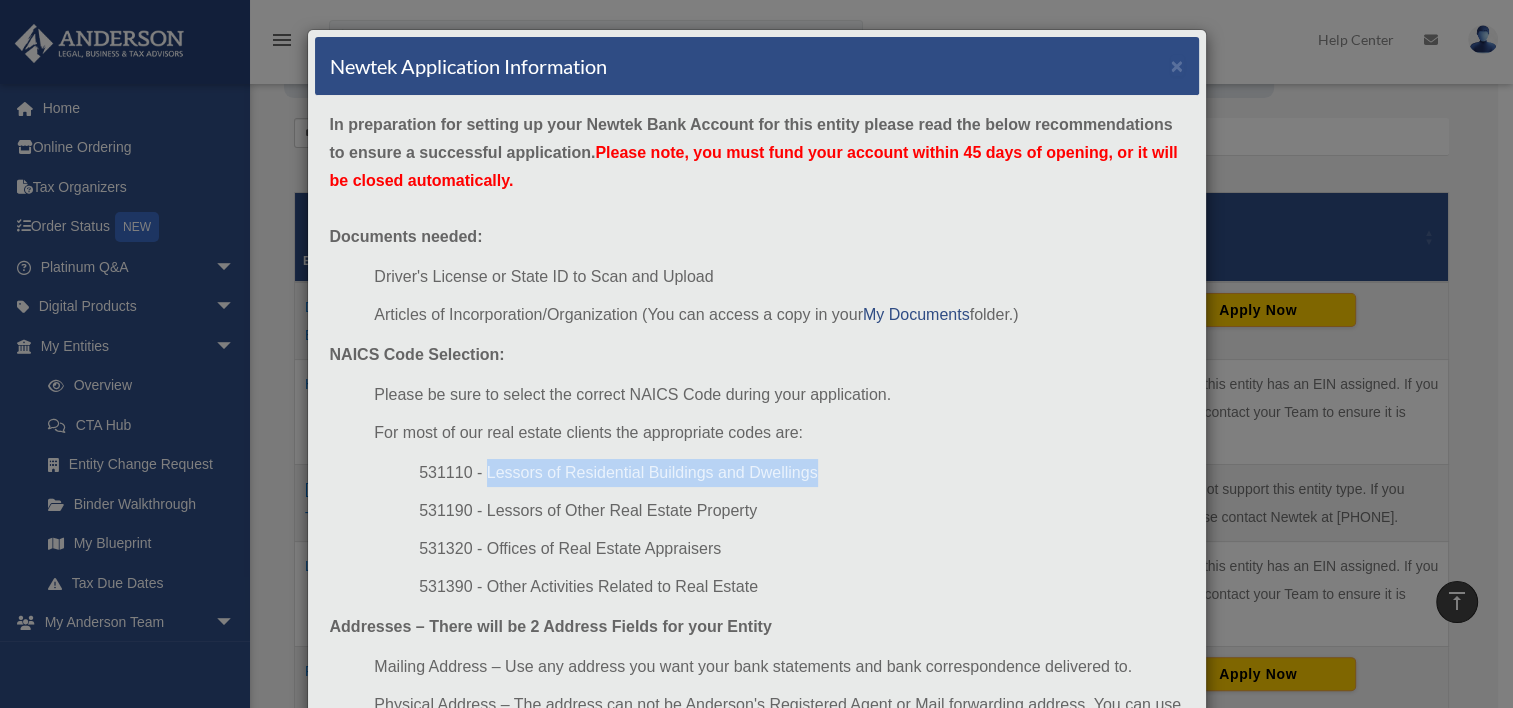 scroll, scrollTop: 0, scrollLeft: 0, axis: both 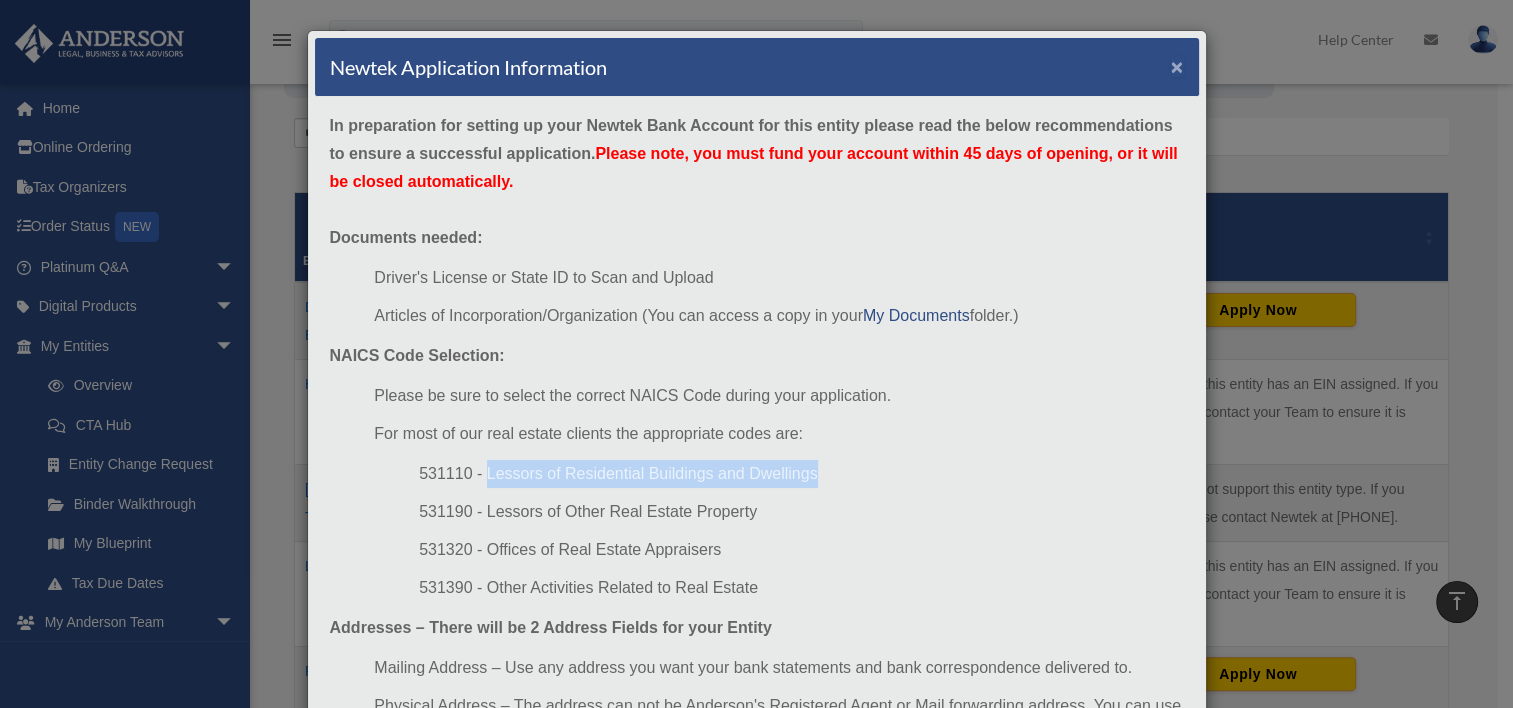 click on "×" at bounding box center (1177, 66) 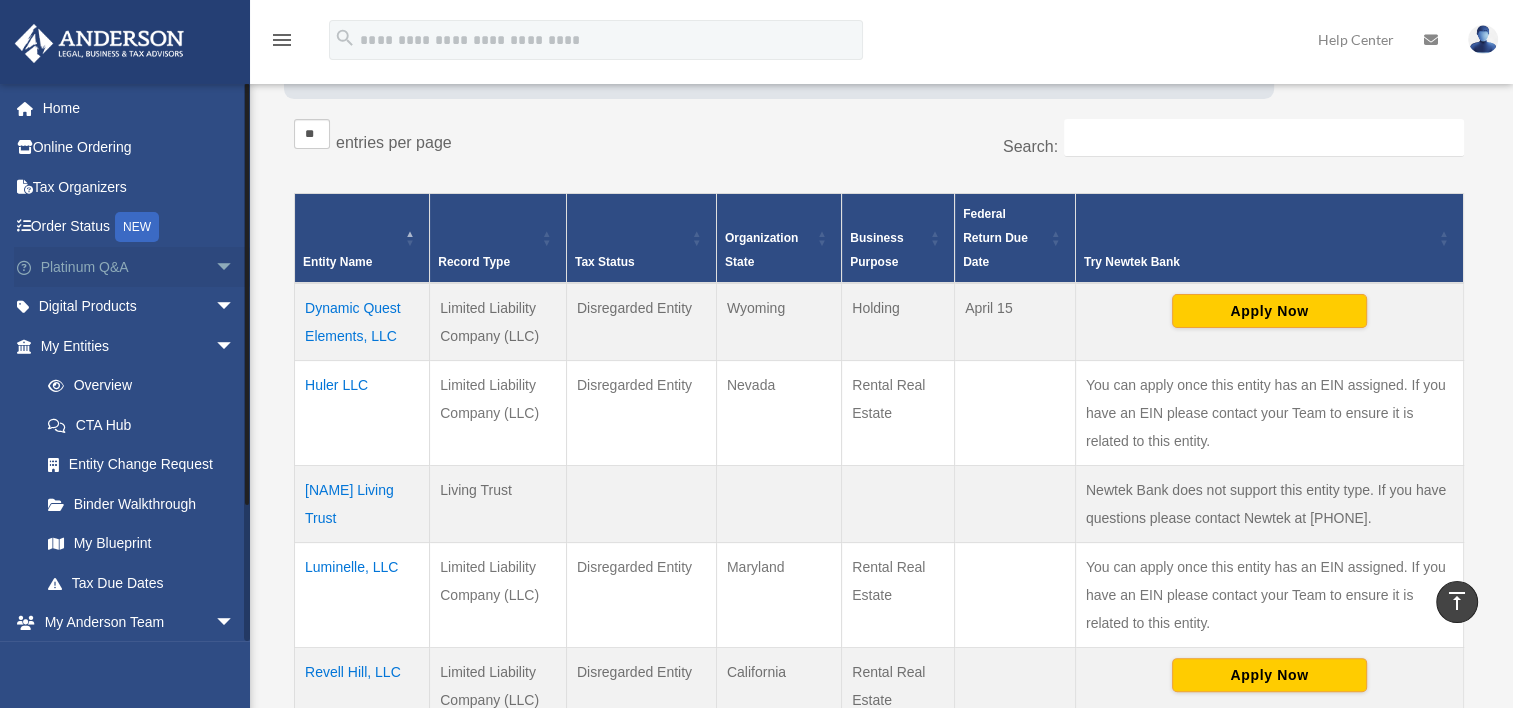 click on "Platinum Q&A arrow_drop_down" at bounding box center (139, 267) 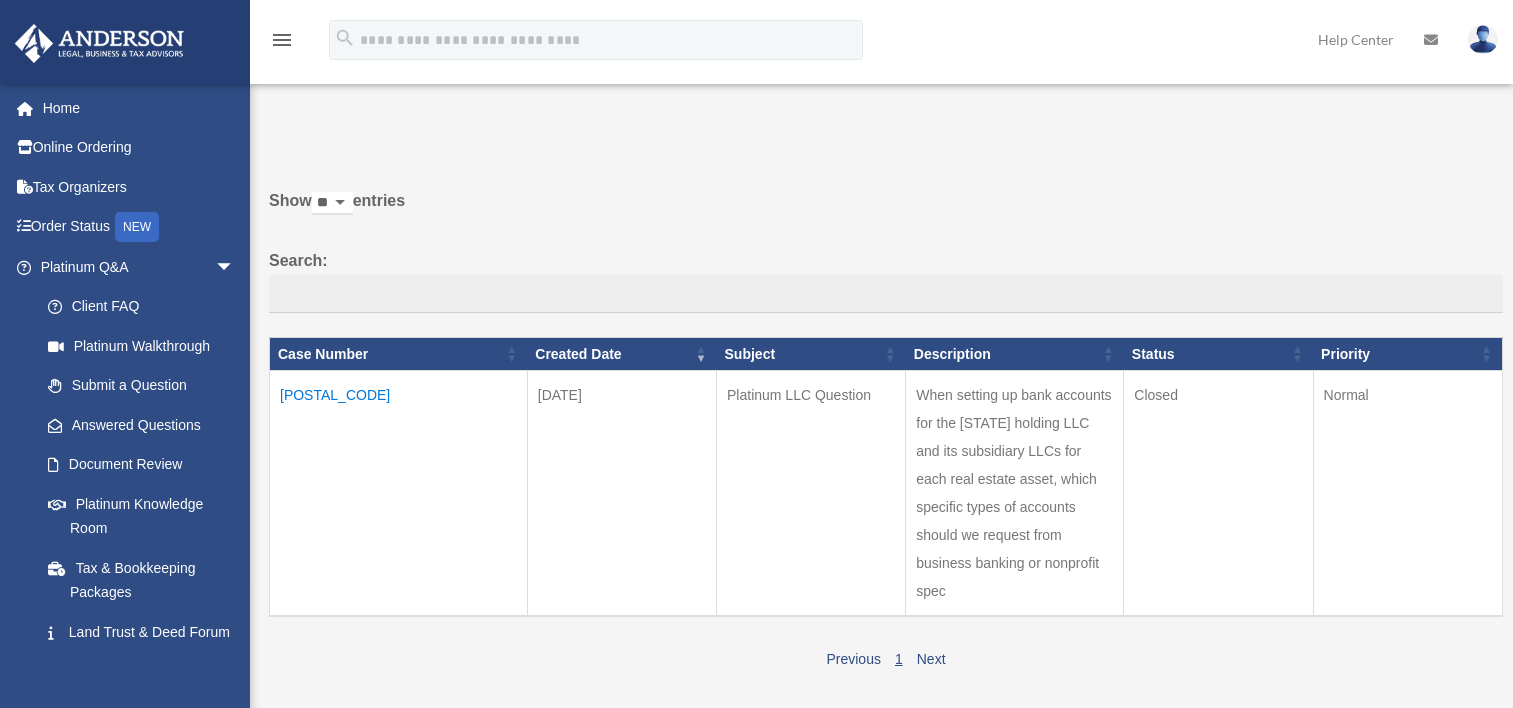 scroll, scrollTop: 0, scrollLeft: 0, axis: both 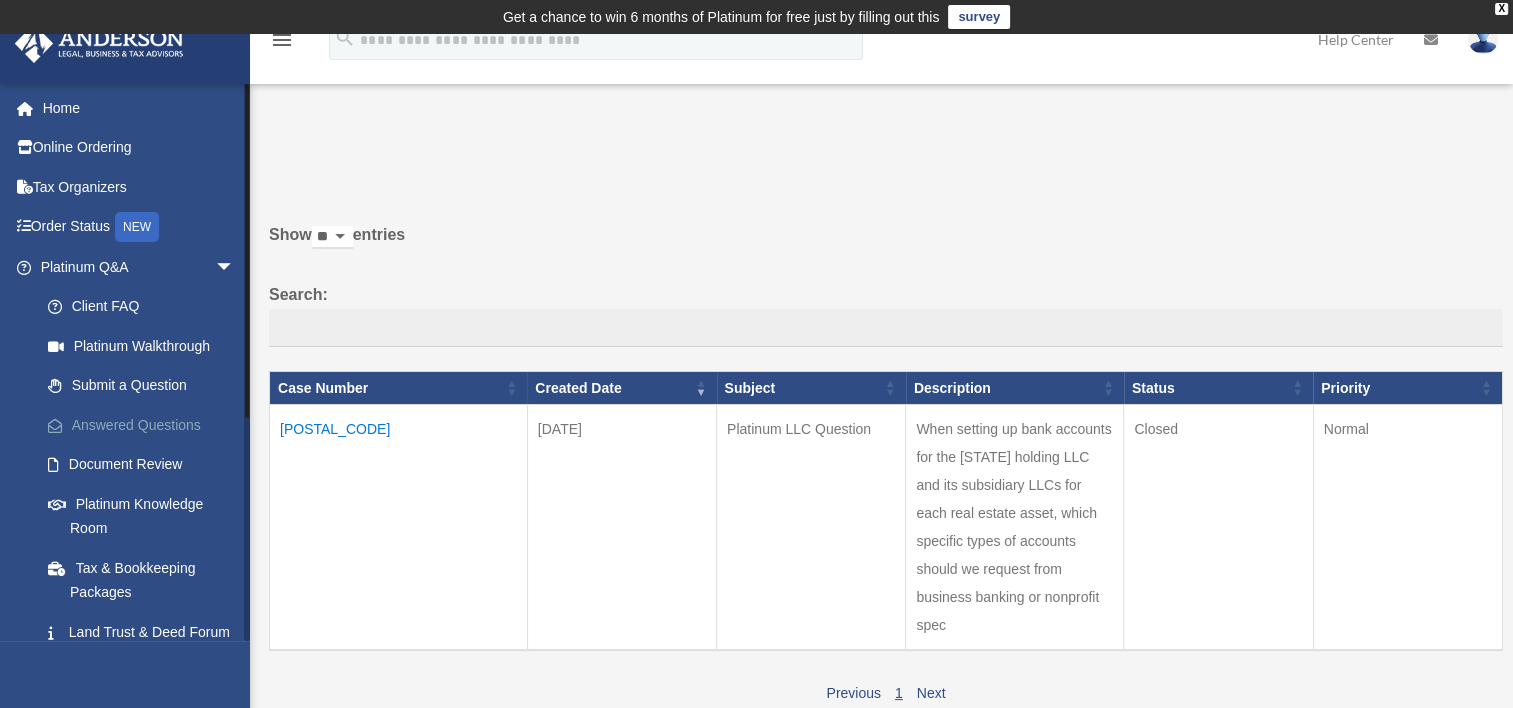 click on "Answered Questions" at bounding box center (146, 425) 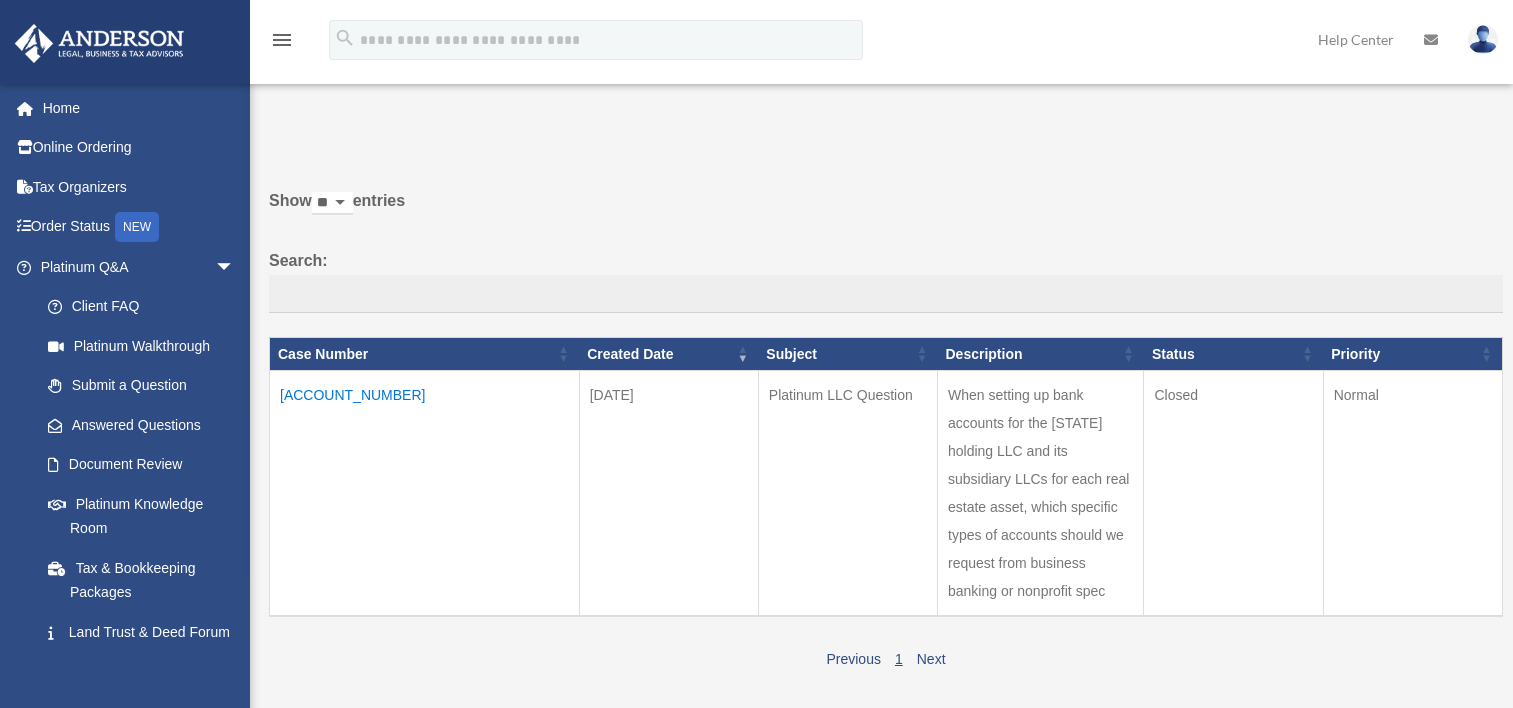 scroll, scrollTop: 0, scrollLeft: 0, axis: both 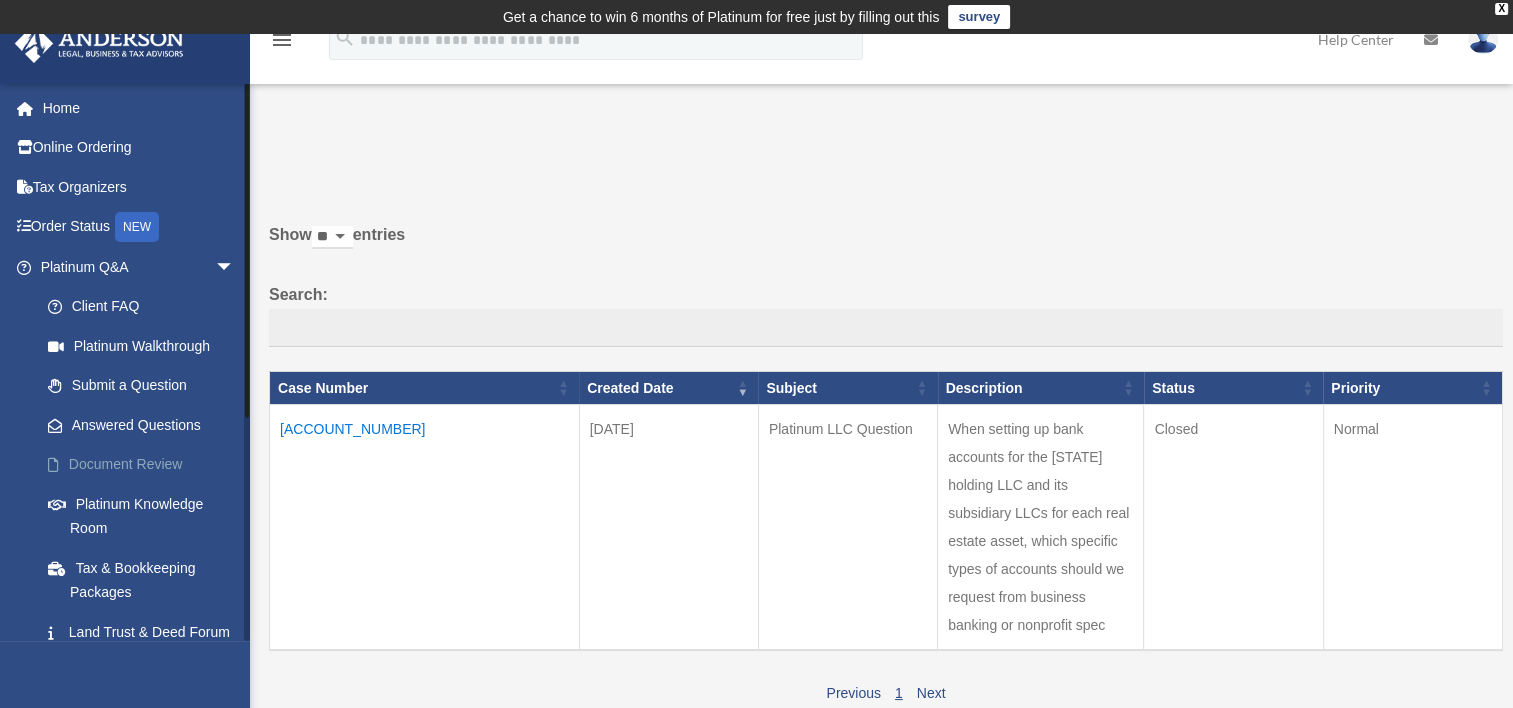 click on "Document Review" at bounding box center [146, 465] 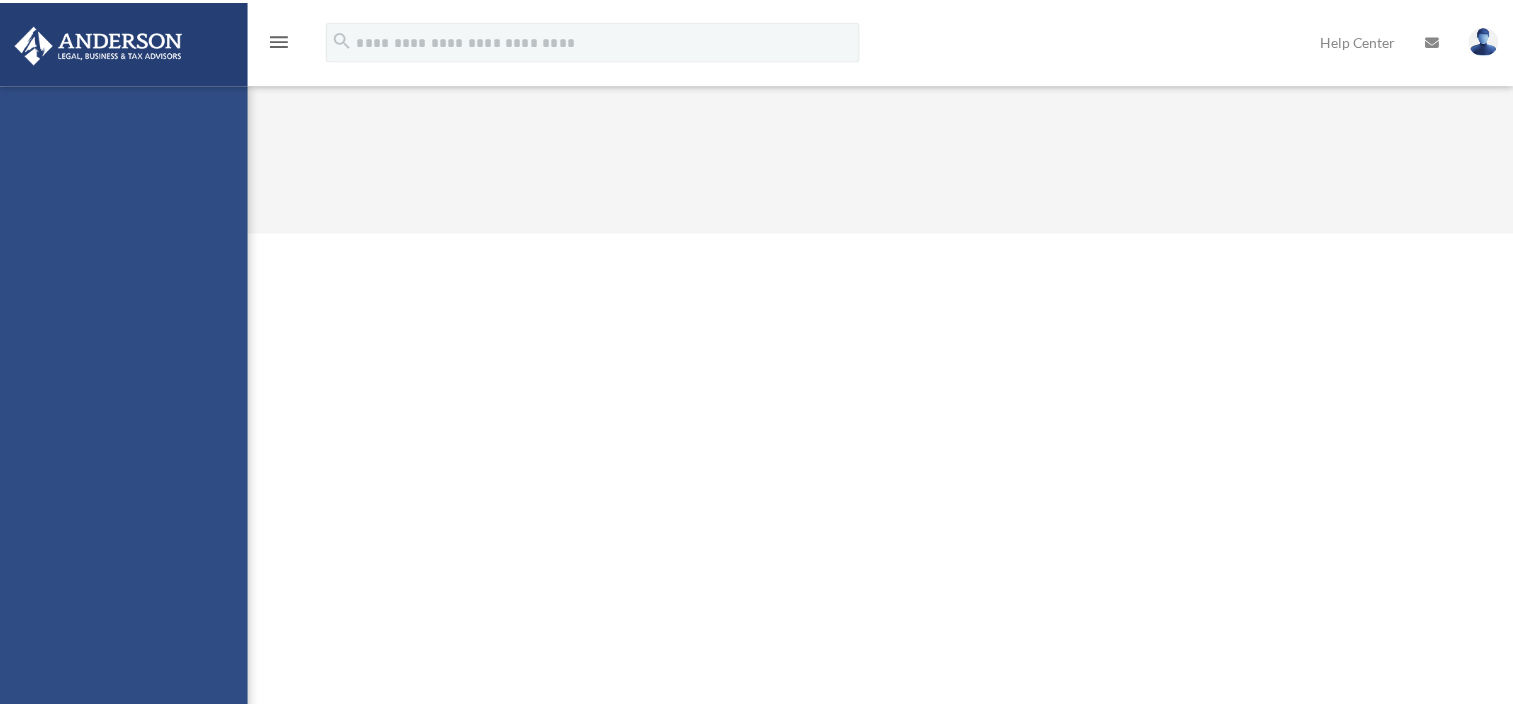 scroll, scrollTop: 0, scrollLeft: 0, axis: both 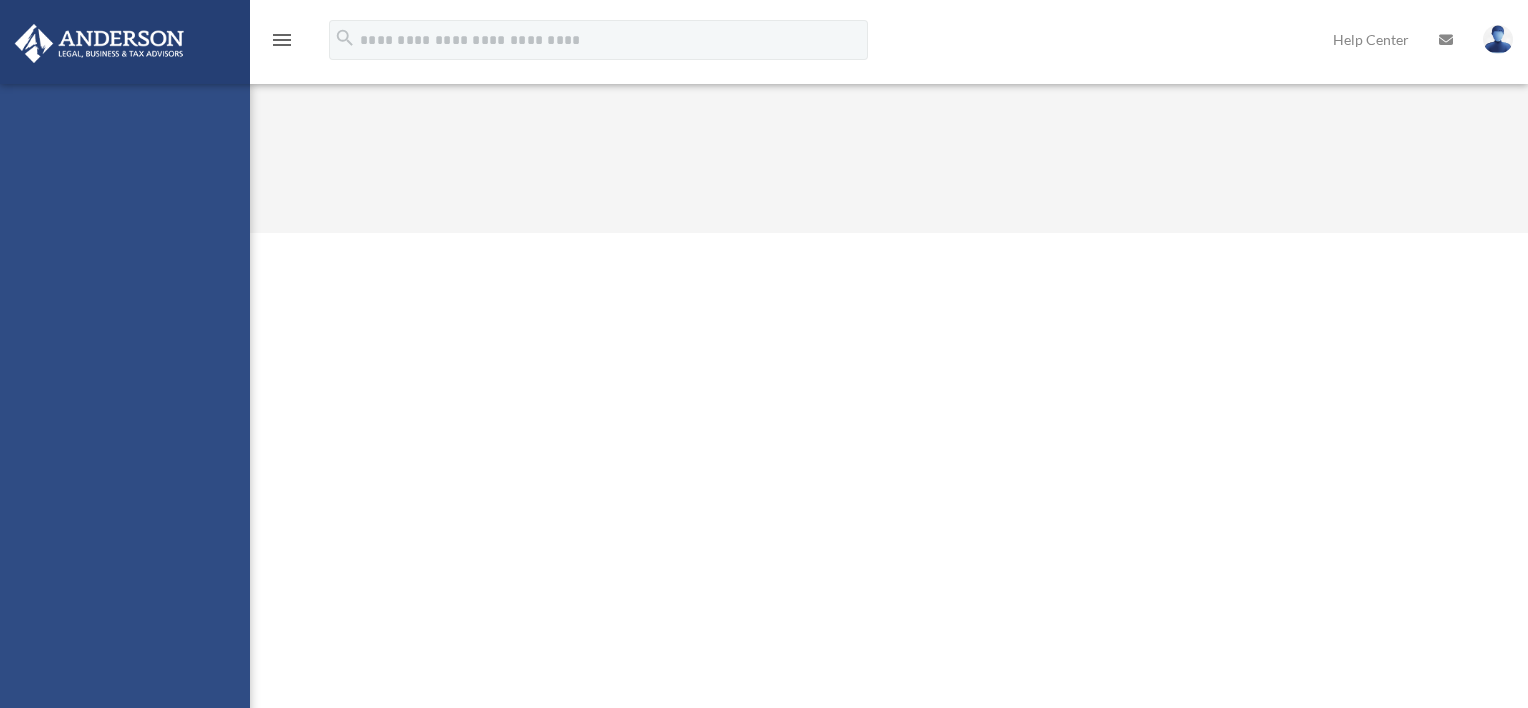 click on "[EMAIL]
Sign Out
[EMAIL]
Home
Online Ordering
Tax Organizers
Order Status  NEW
Platinum Q&A
Client FAQ
Platinum Walkthrough
Submit a Question
Answered Questions
Document Review
Platinum Knowledge Room
Tax & Bookkeeping Packages
Land Trust & Deed Forum
Portal Feedback
Digital Products
Tax Toolbox
Business Credit Optimizer
Virtual Bookkeeping
Land Trust Kit
Wholesale Trust Kit
Non Profit Resource Kit
My Entities
Overview
CTA Hub
Entity Change Request
Binder Walkthrough
My Blueprint
Tax Due Dates
My Anderson Team
My Anderson Team
Anderson System
Client Referrals
My Documents
Box
Meeting Minutes
Forms Library
Notarize" at bounding box center [125, 438] 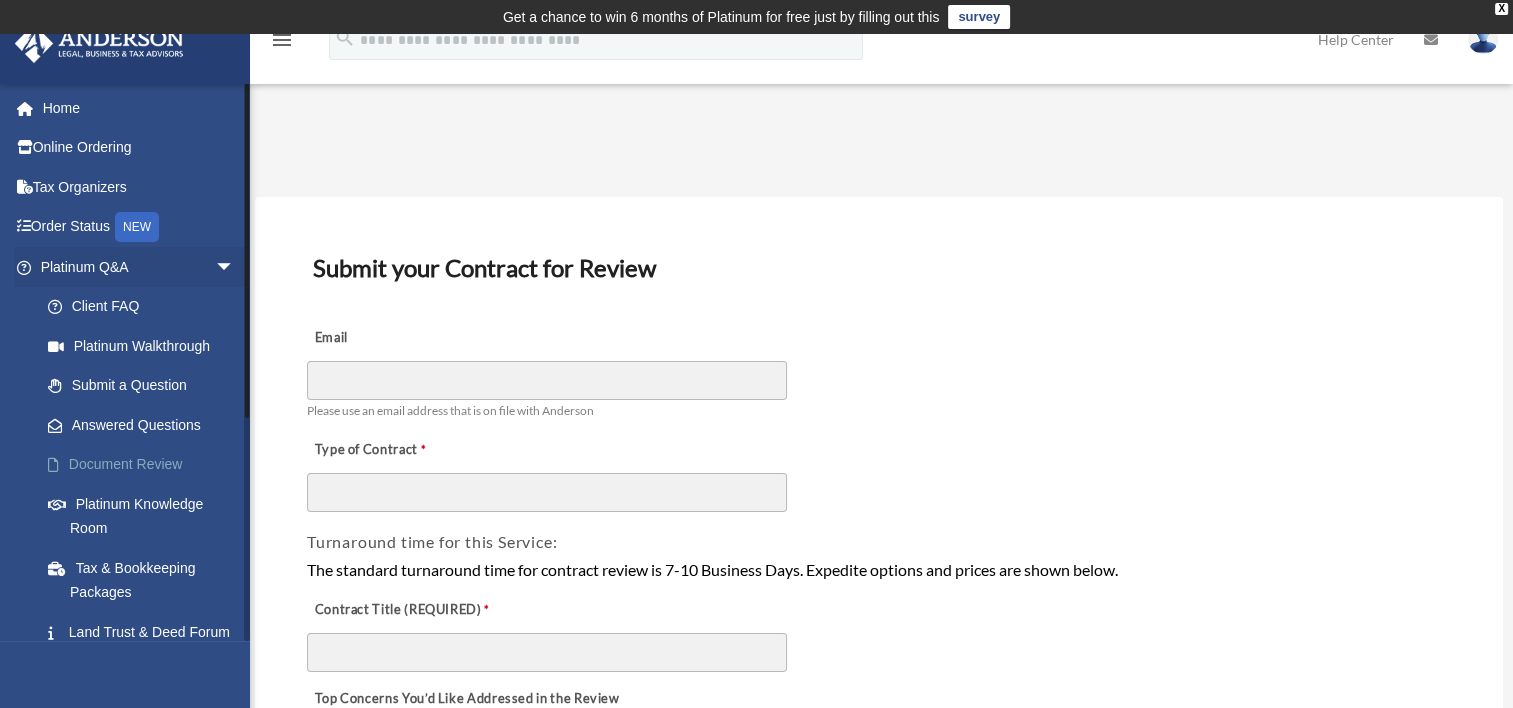 click on "Document Review" at bounding box center (146, 465) 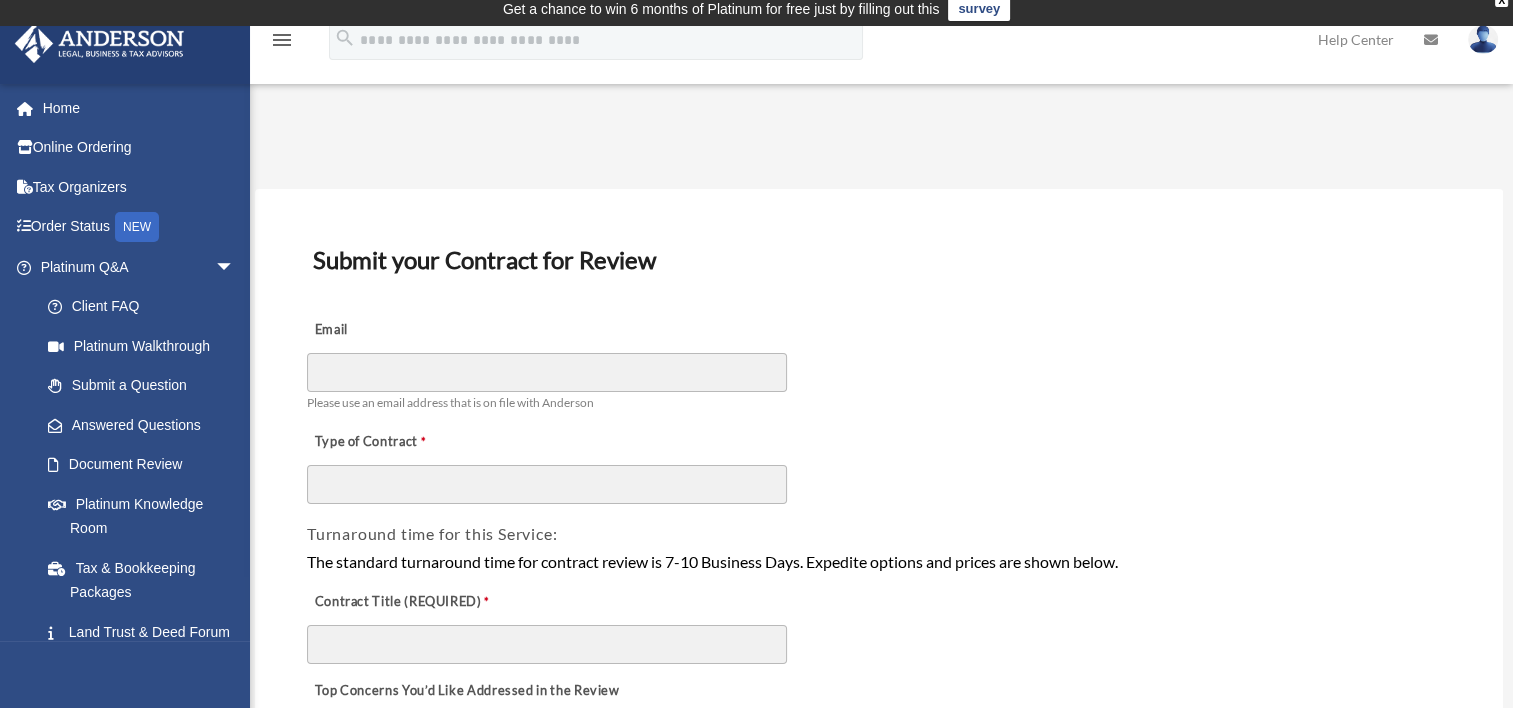 scroll, scrollTop: 0, scrollLeft: 0, axis: both 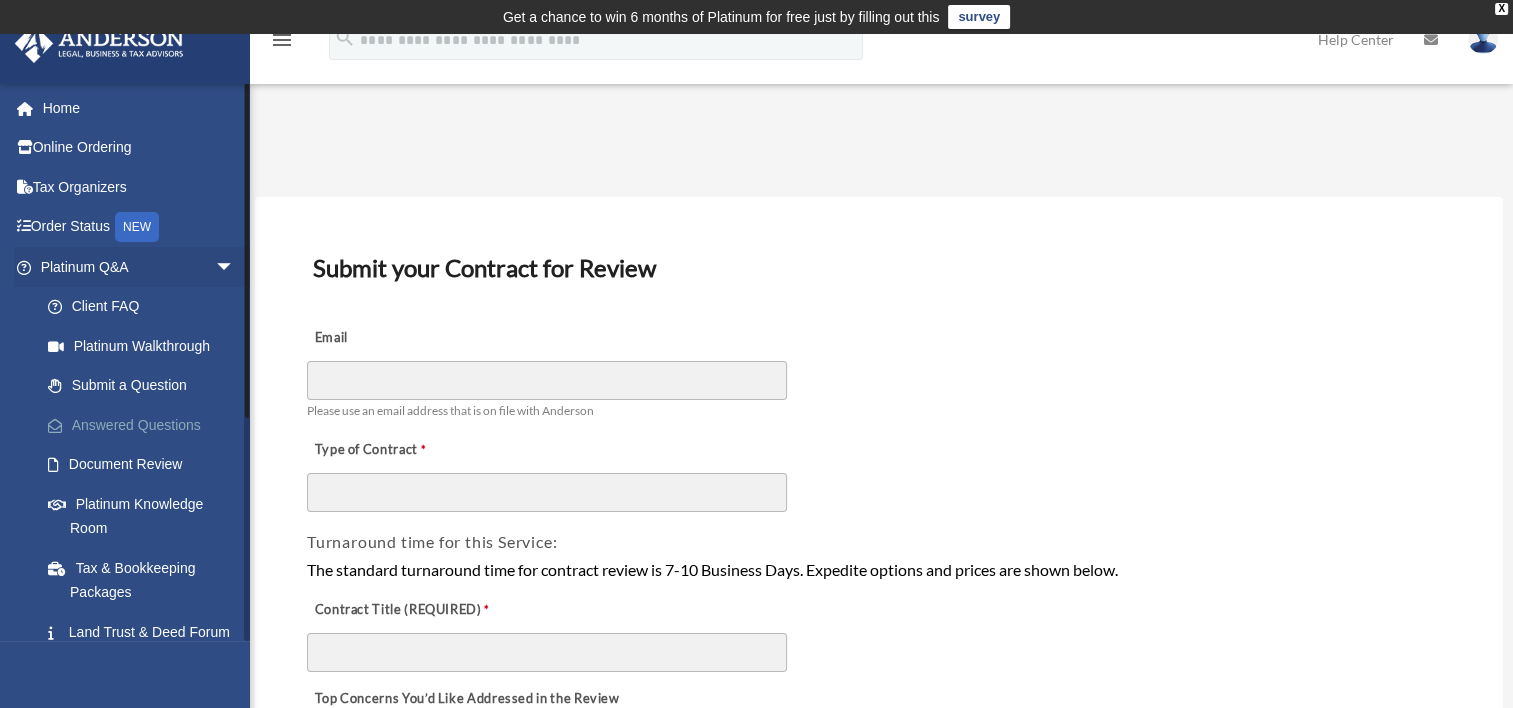 click on "Answered Questions" at bounding box center [146, 425] 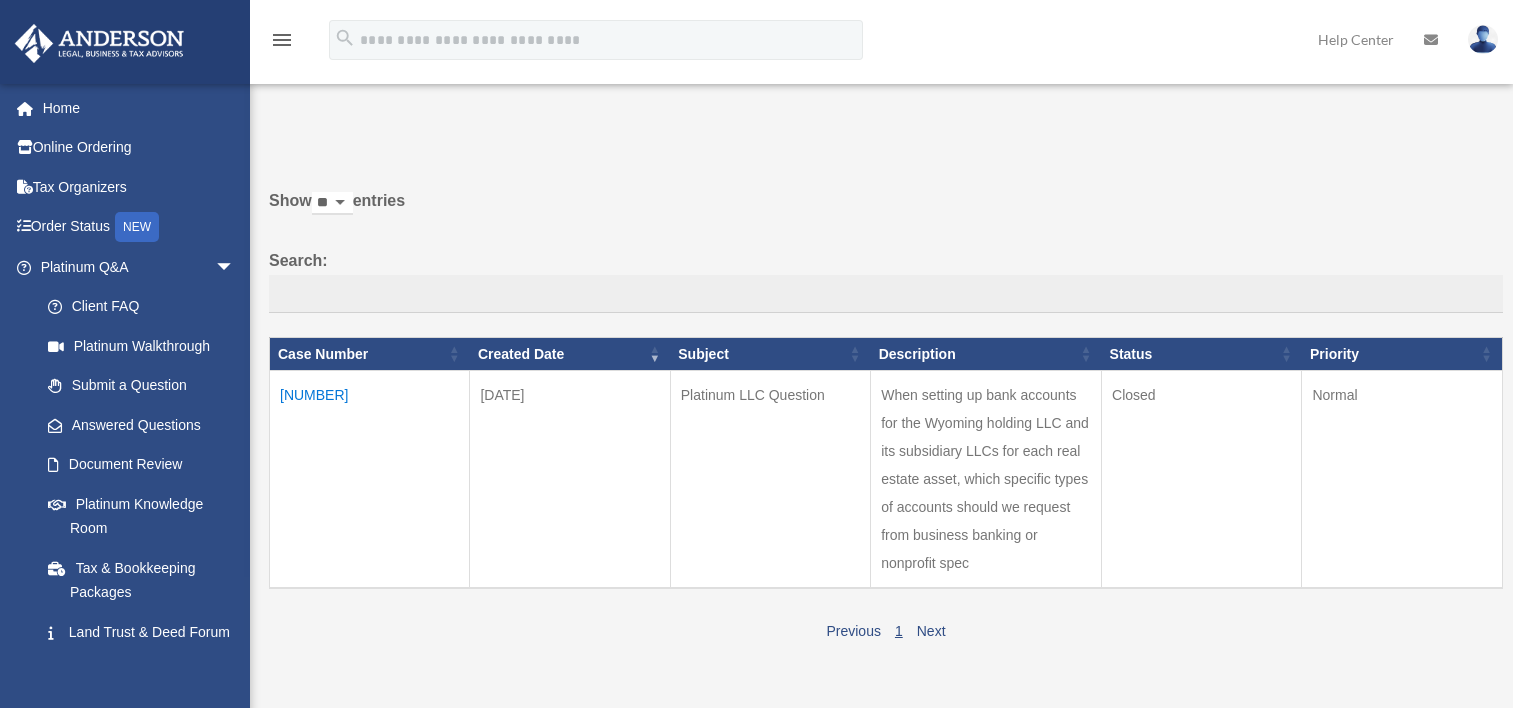 scroll, scrollTop: 0, scrollLeft: 0, axis: both 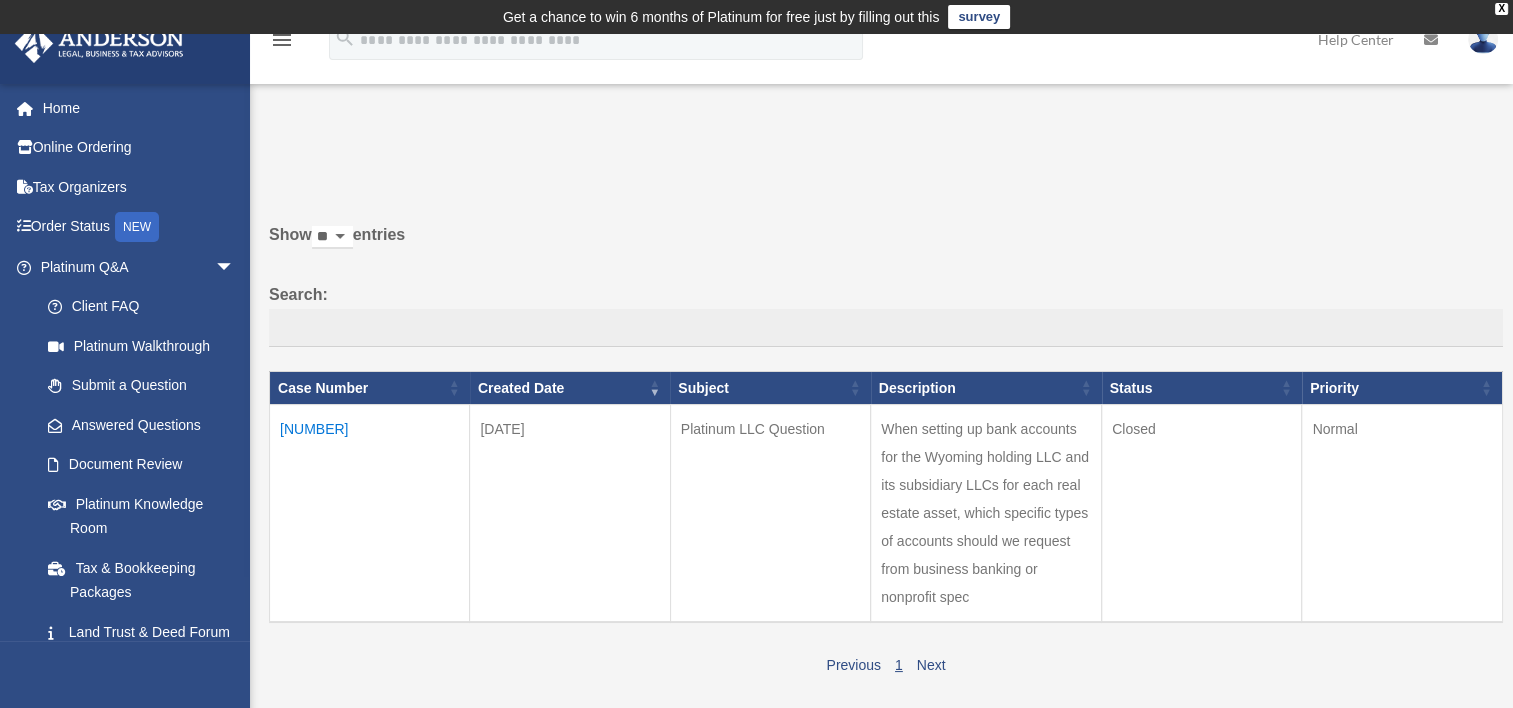 drag, startPoint x: 1000, startPoint y: 478, endPoint x: 989, endPoint y: 584, distance: 106.56923 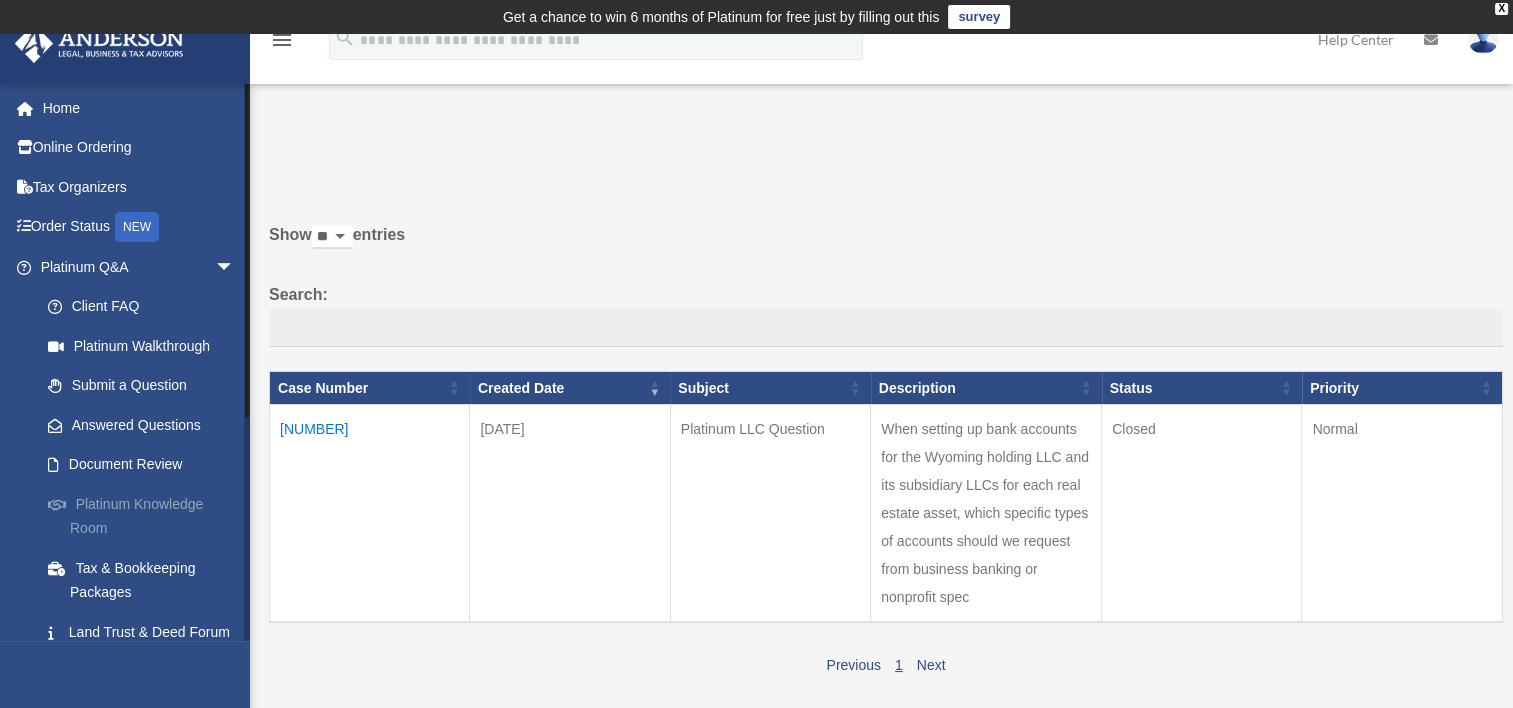 click on "Platinum Knowledge Room" at bounding box center [146, 516] 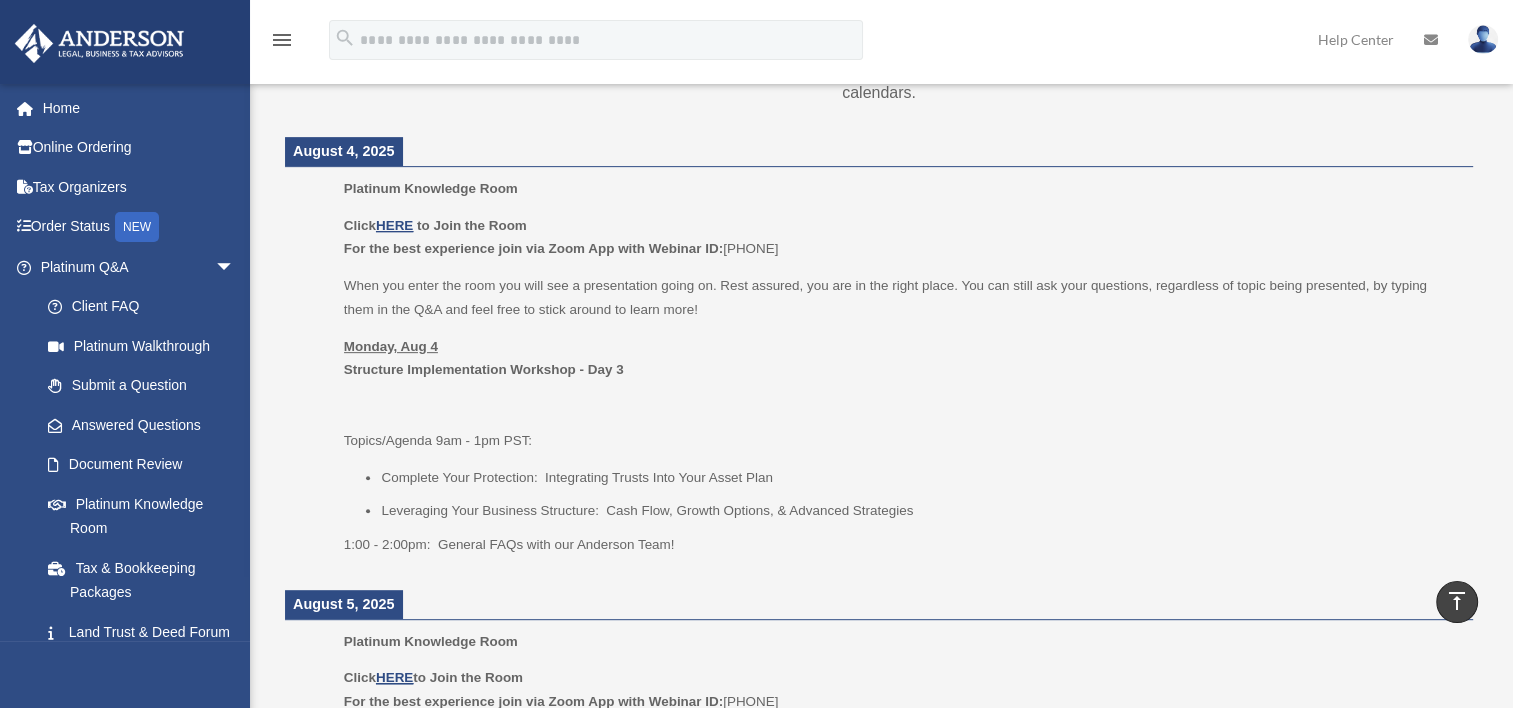 scroll, scrollTop: 800, scrollLeft: 0, axis: vertical 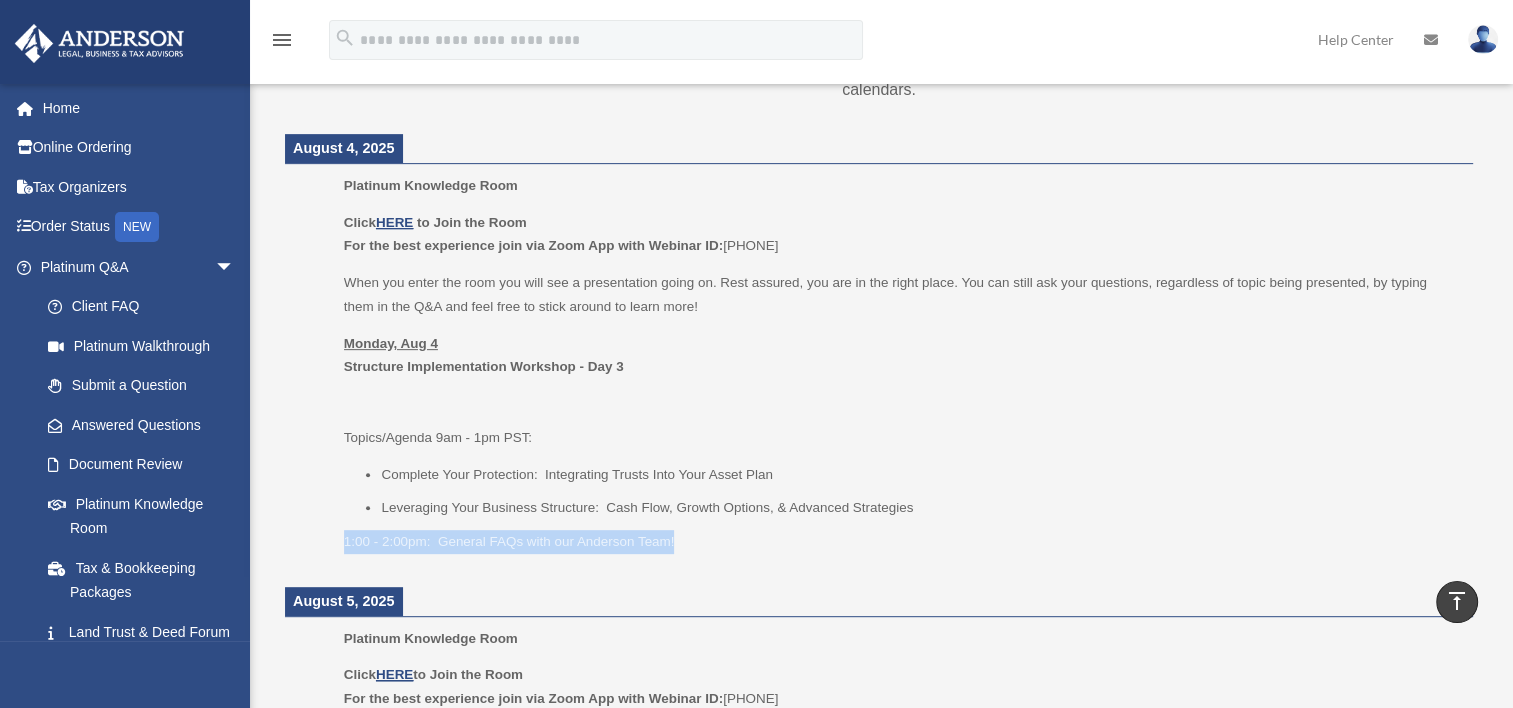drag, startPoint x: 341, startPoint y: 538, endPoint x: 693, endPoint y: 533, distance: 352.03552 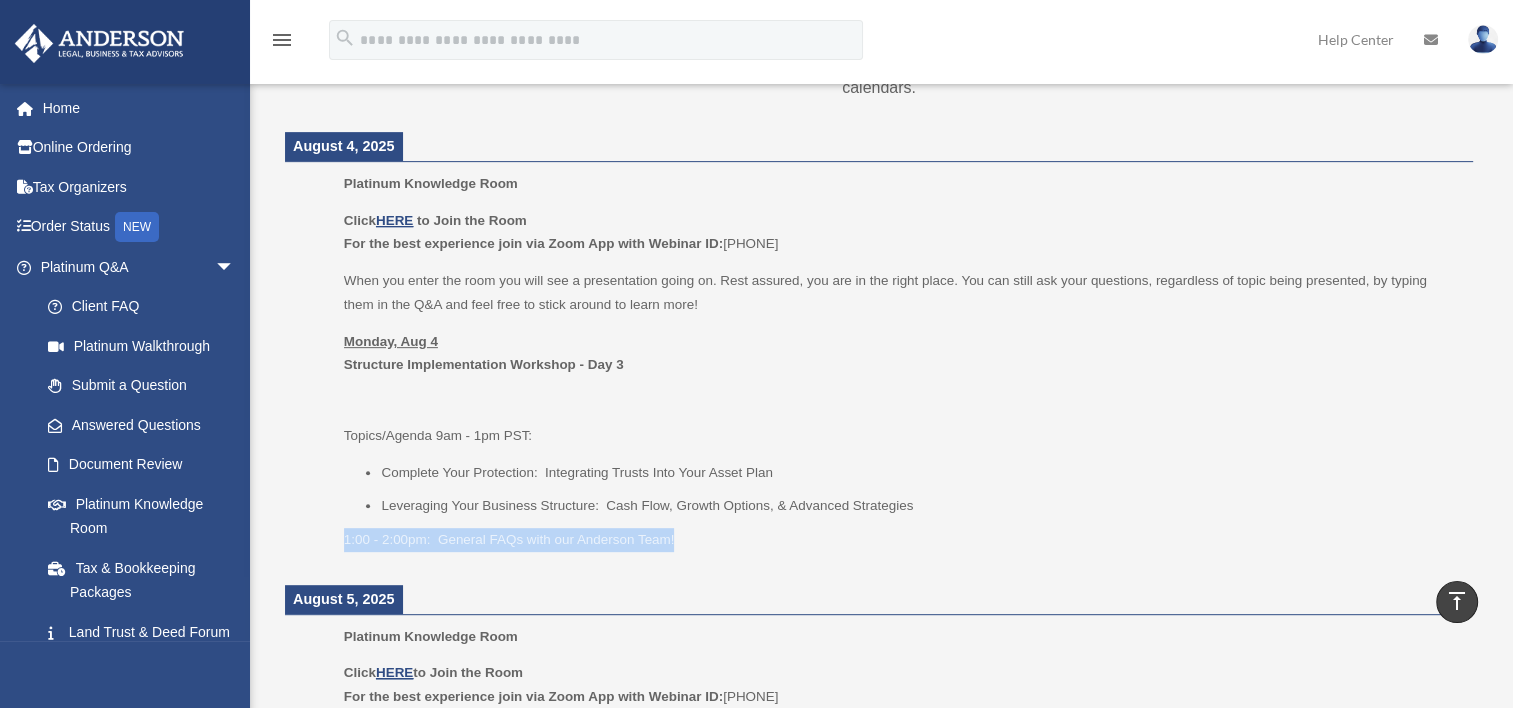 scroll, scrollTop: 800, scrollLeft: 0, axis: vertical 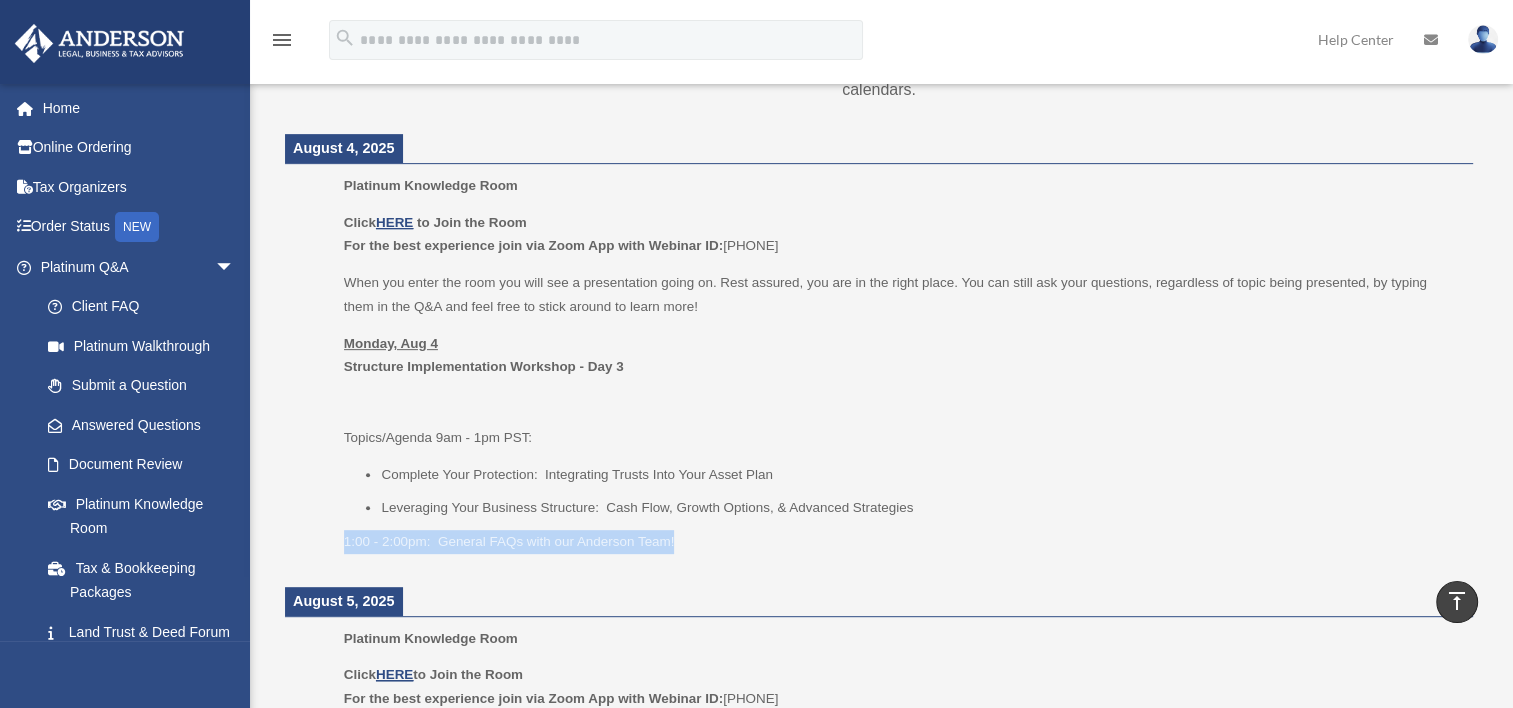 click on "1:00 - 2:00pm:  General FAQs with our Anderson Team!" at bounding box center (901, 542) 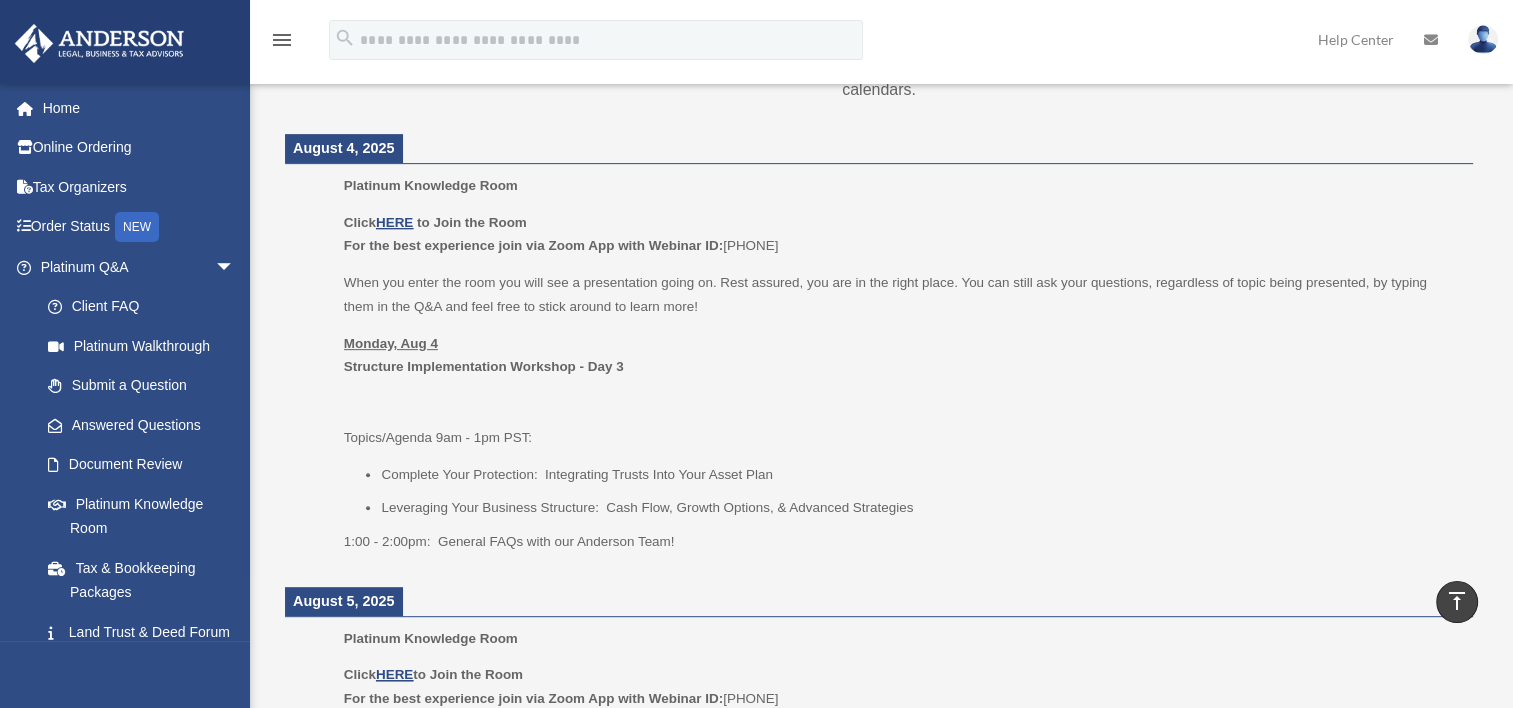 click on "1:00 - 2:00pm:  General FAQs with our Anderson Team!" at bounding box center [901, 542] 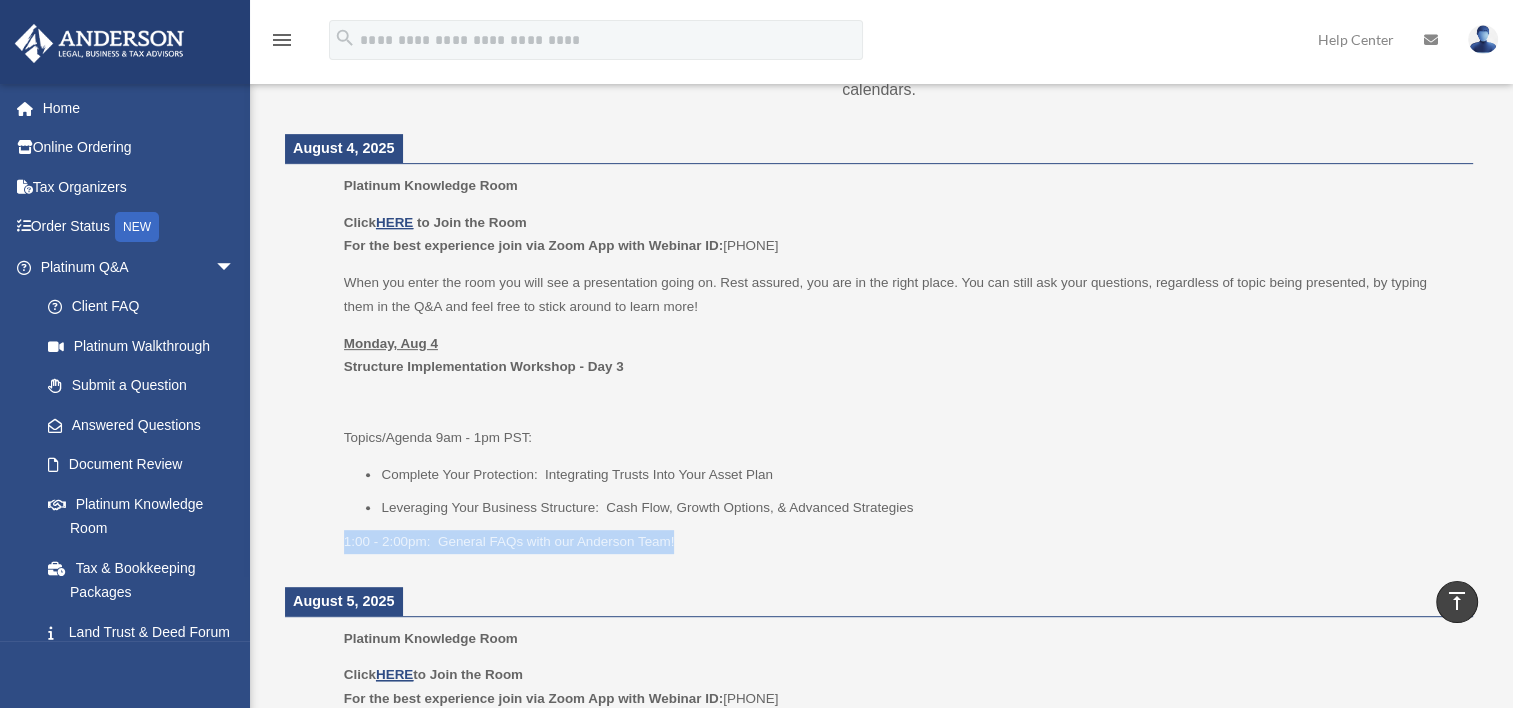 drag, startPoint x: 343, startPoint y: 542, endPoint x: 694, endPoint y: 549, distance: 351.0698 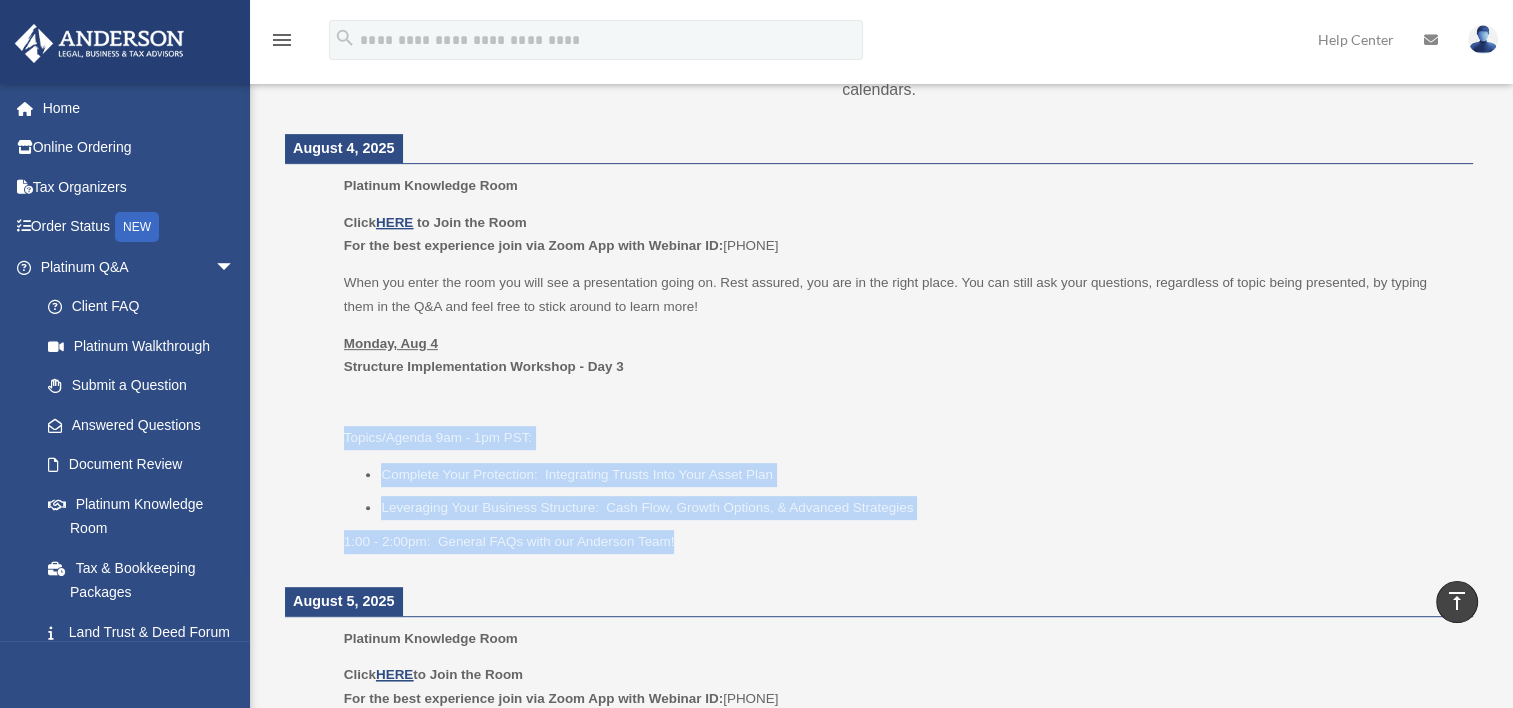 drag, startPoint x: 346, startPoint y: 435, endPoint x: 781, endPoint y: 544, distance: 448.44843 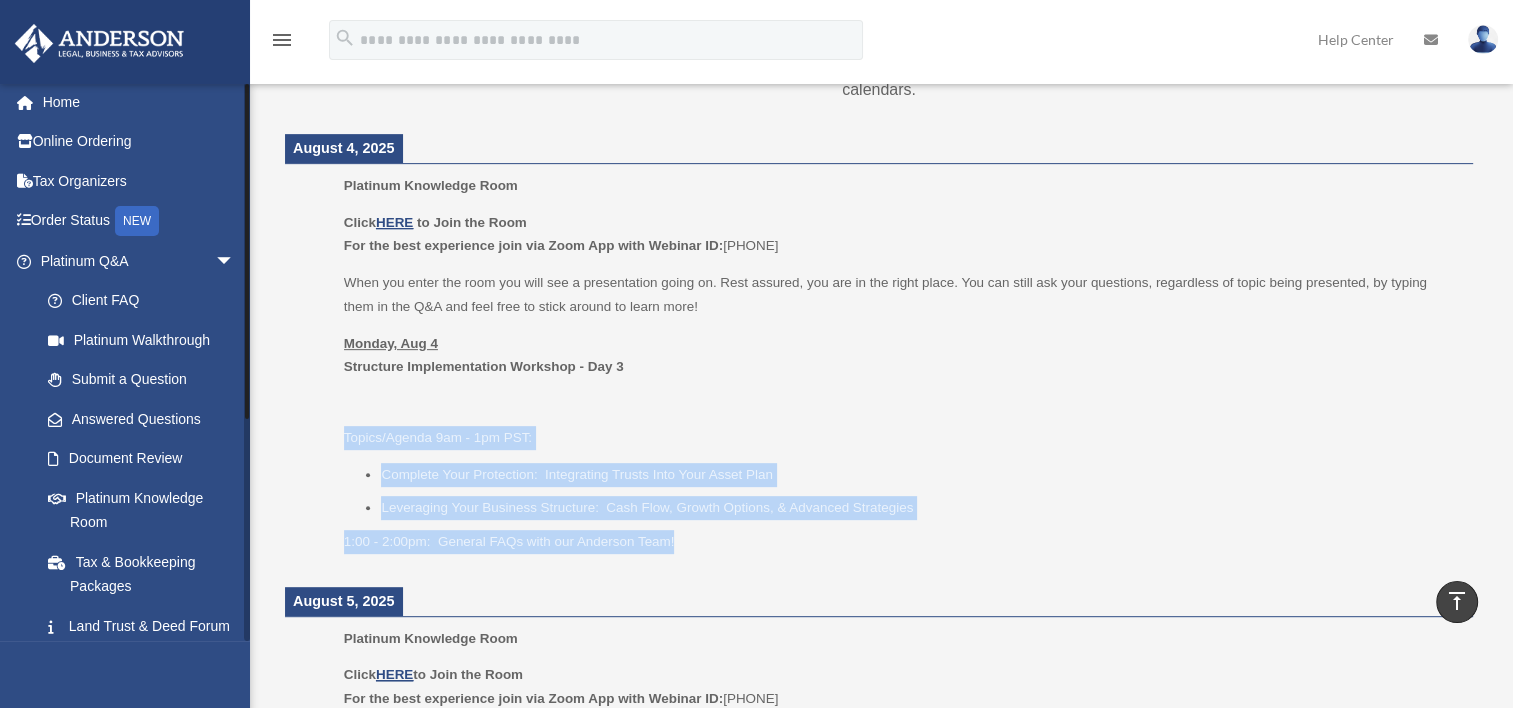 scroll, scrollTop: 51, scrollLeft: 0, axis: vertical 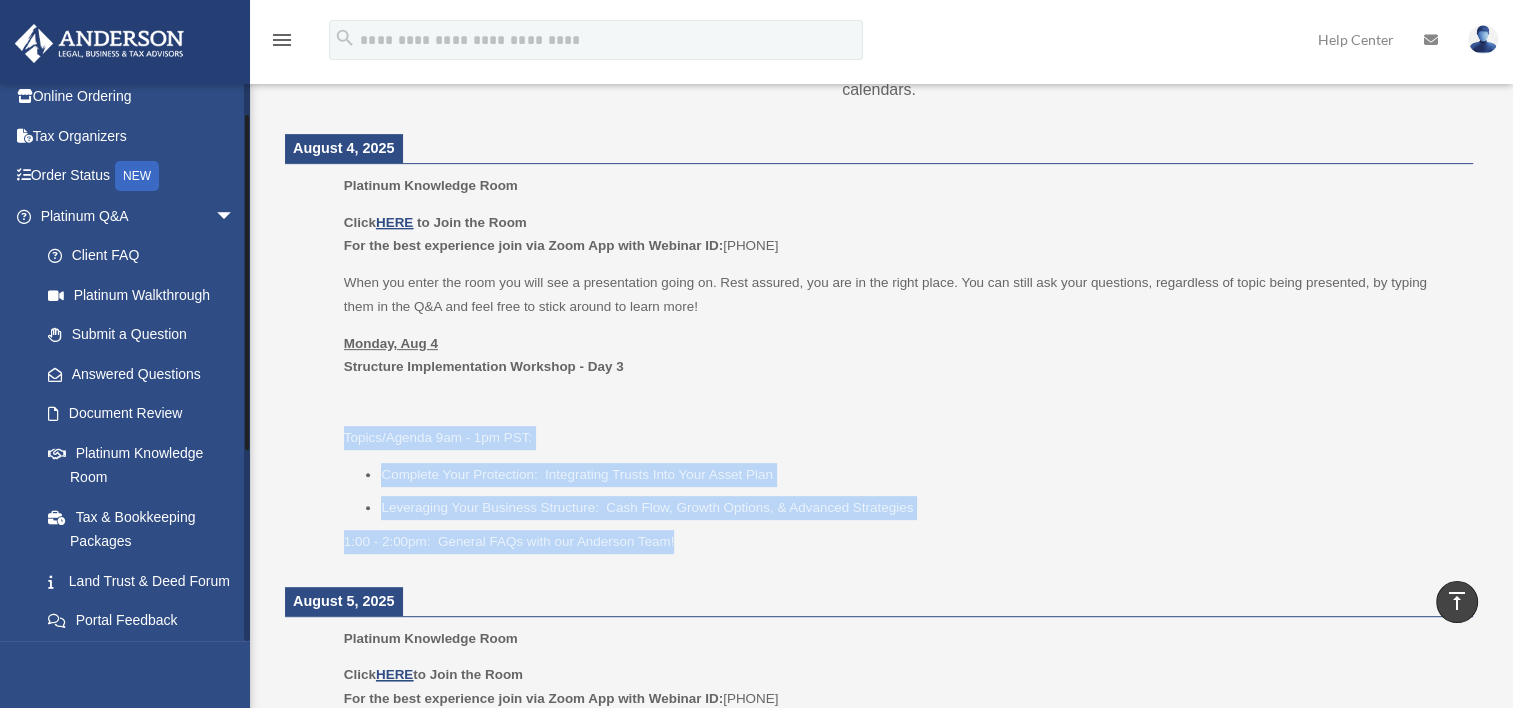 drag, startPoint x: 248, startPoint y: 398, endPoint x: 246, endPoint y: 430, distance: 32.06244 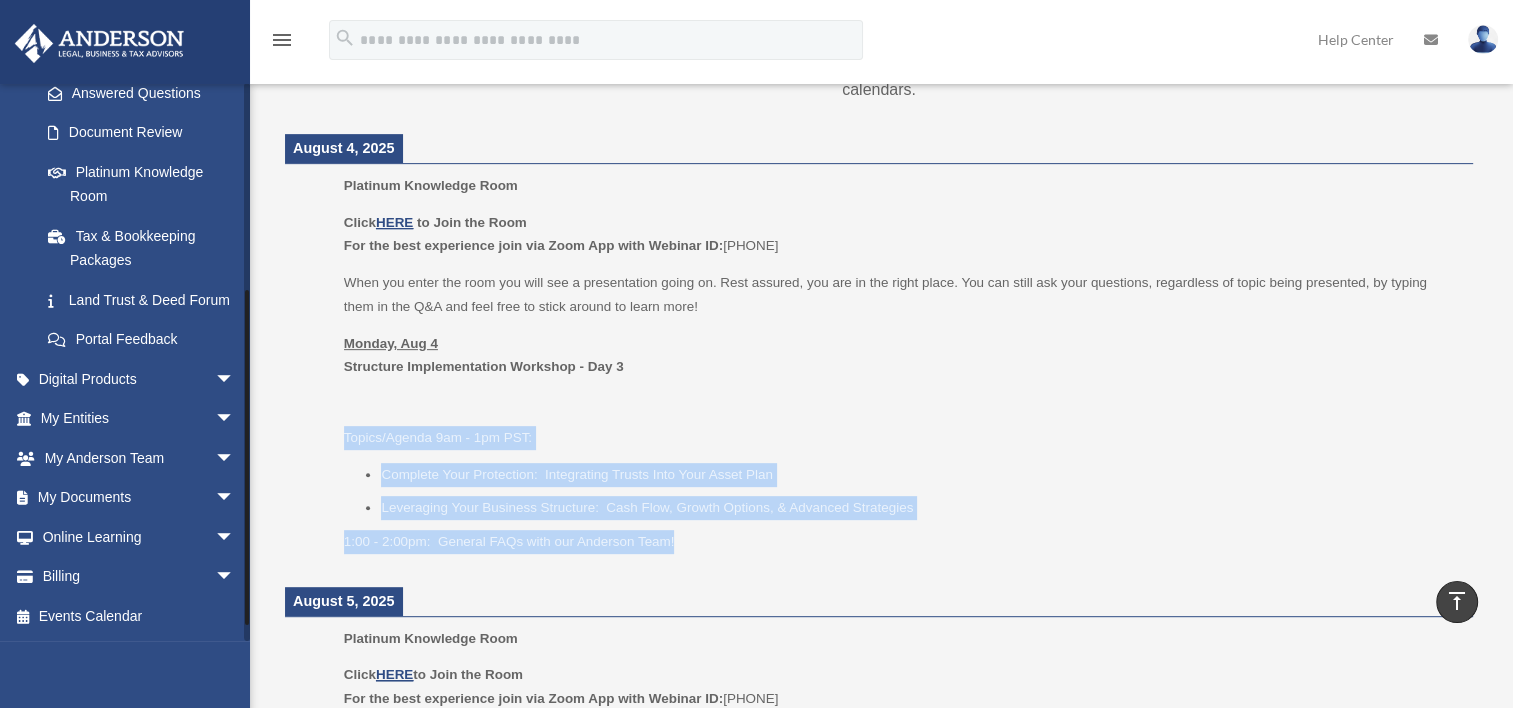 scroll, scrollTop: 355, scrollLeft: 0, axis: vertical 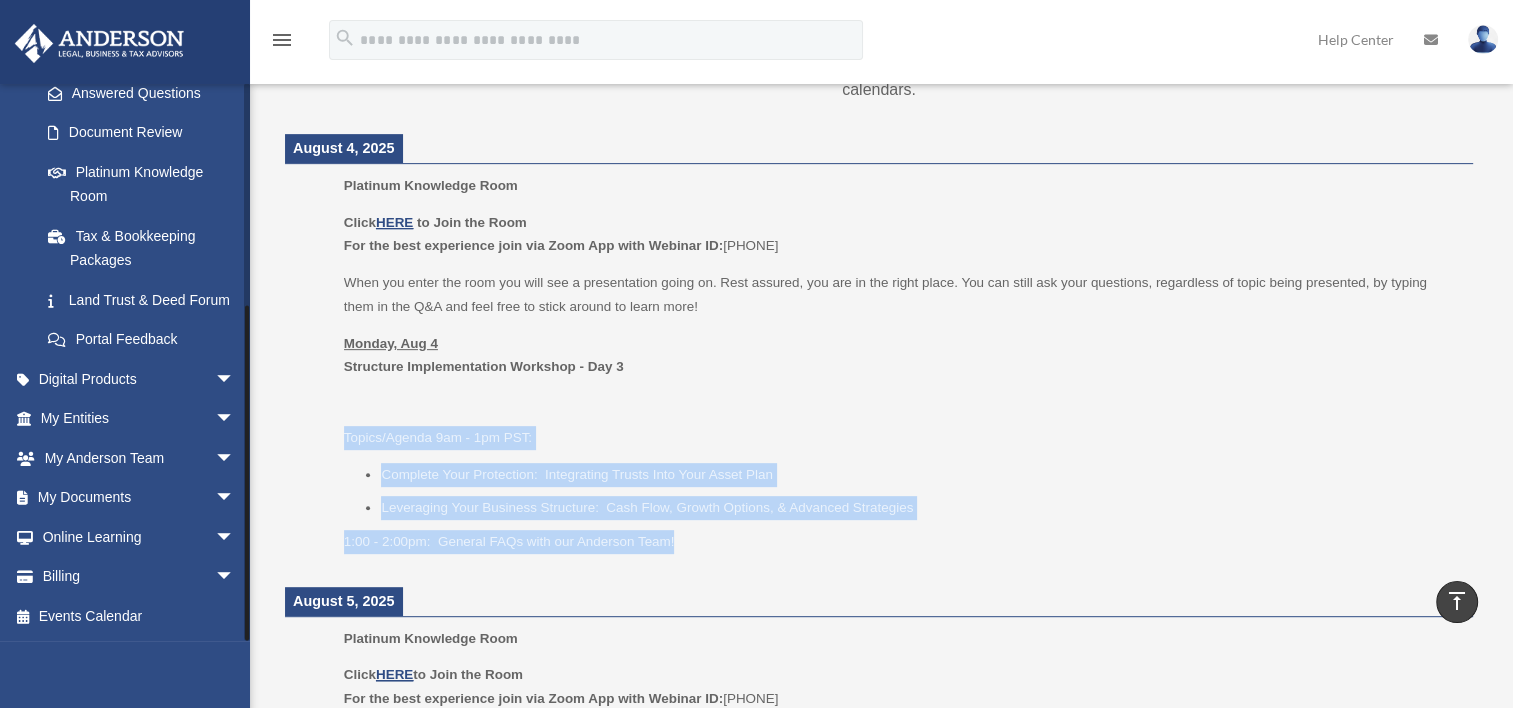 drag, startPoint x: 246, startPoint y: 430, endPoint x: 248, endPoint y: 628, distance: 198.0101 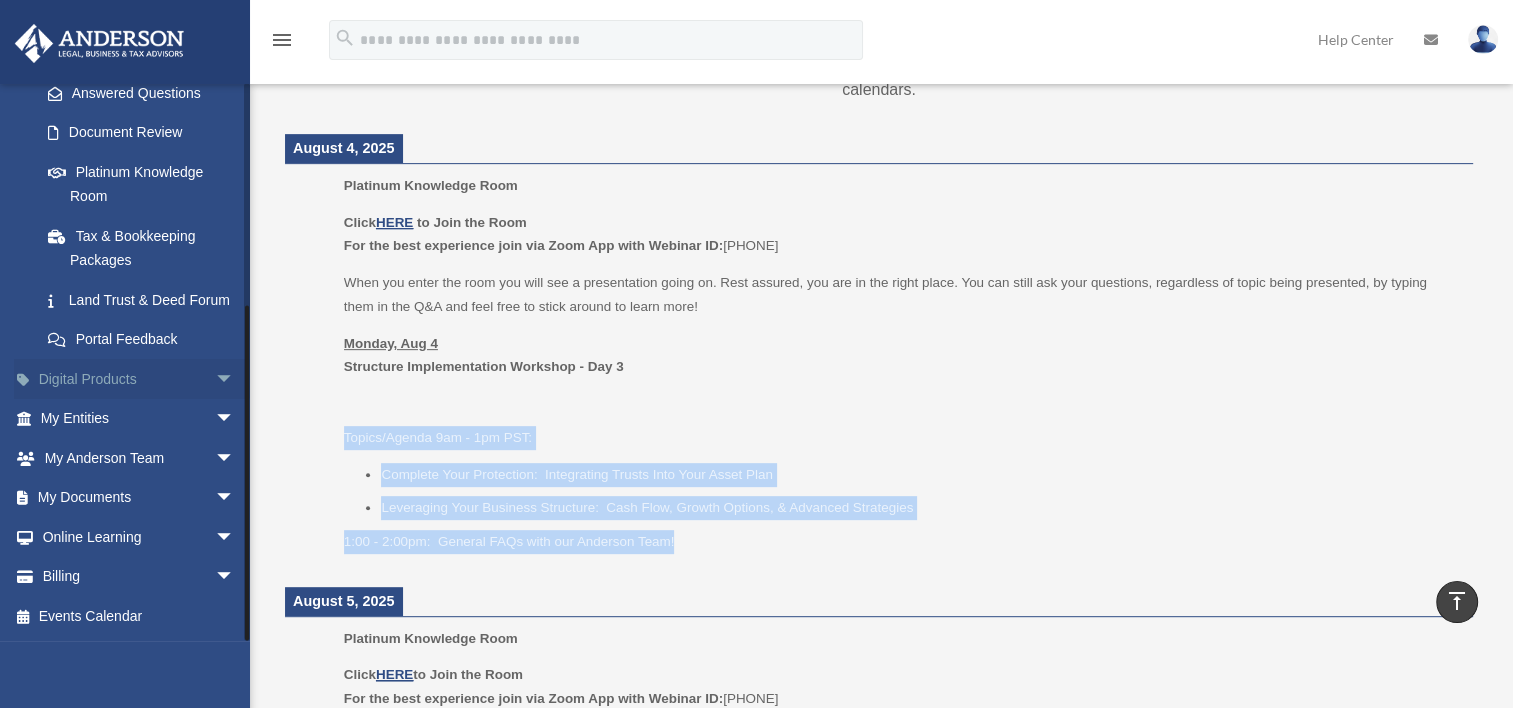 click on "arrow_drop_down" at bounding box center [235, 379] 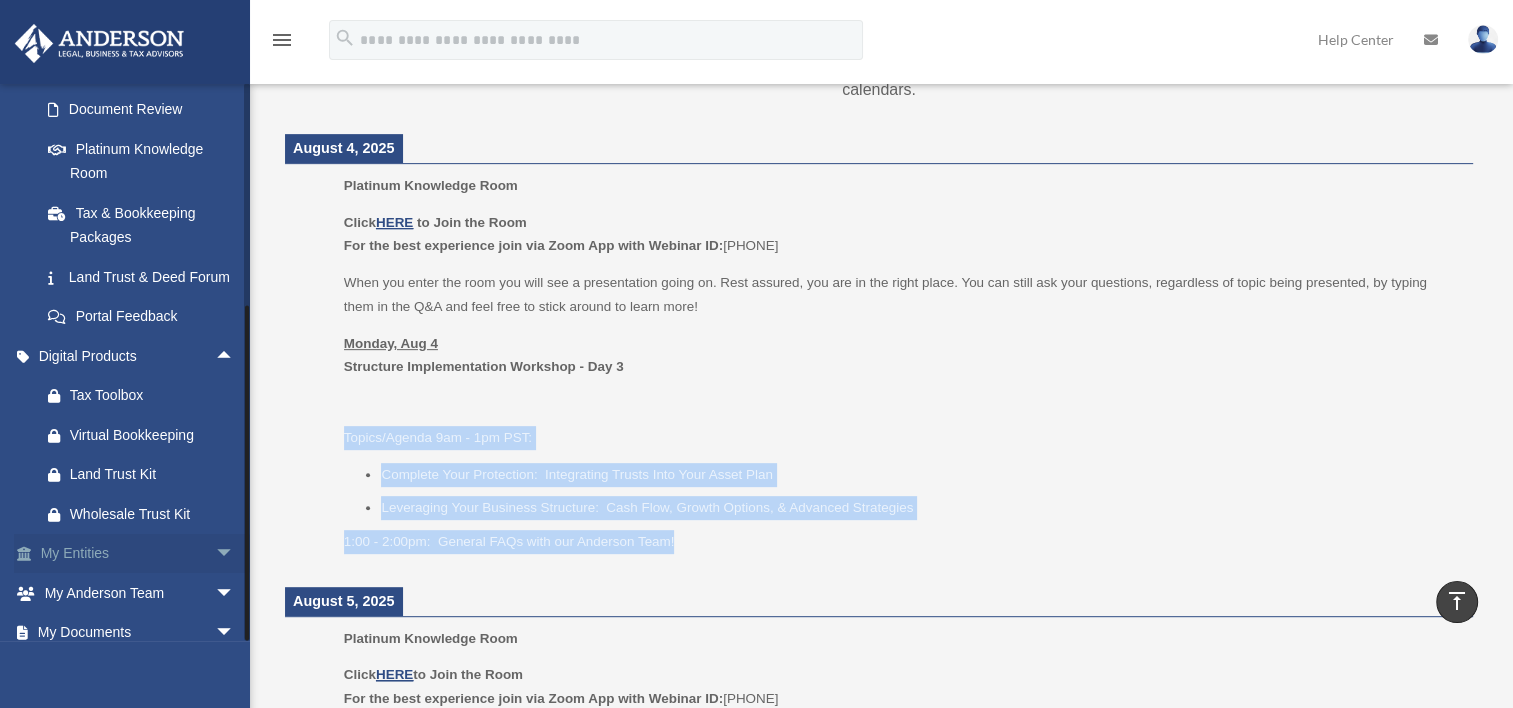 click on "arrow_drop_down" at bounding box center [235, 554] 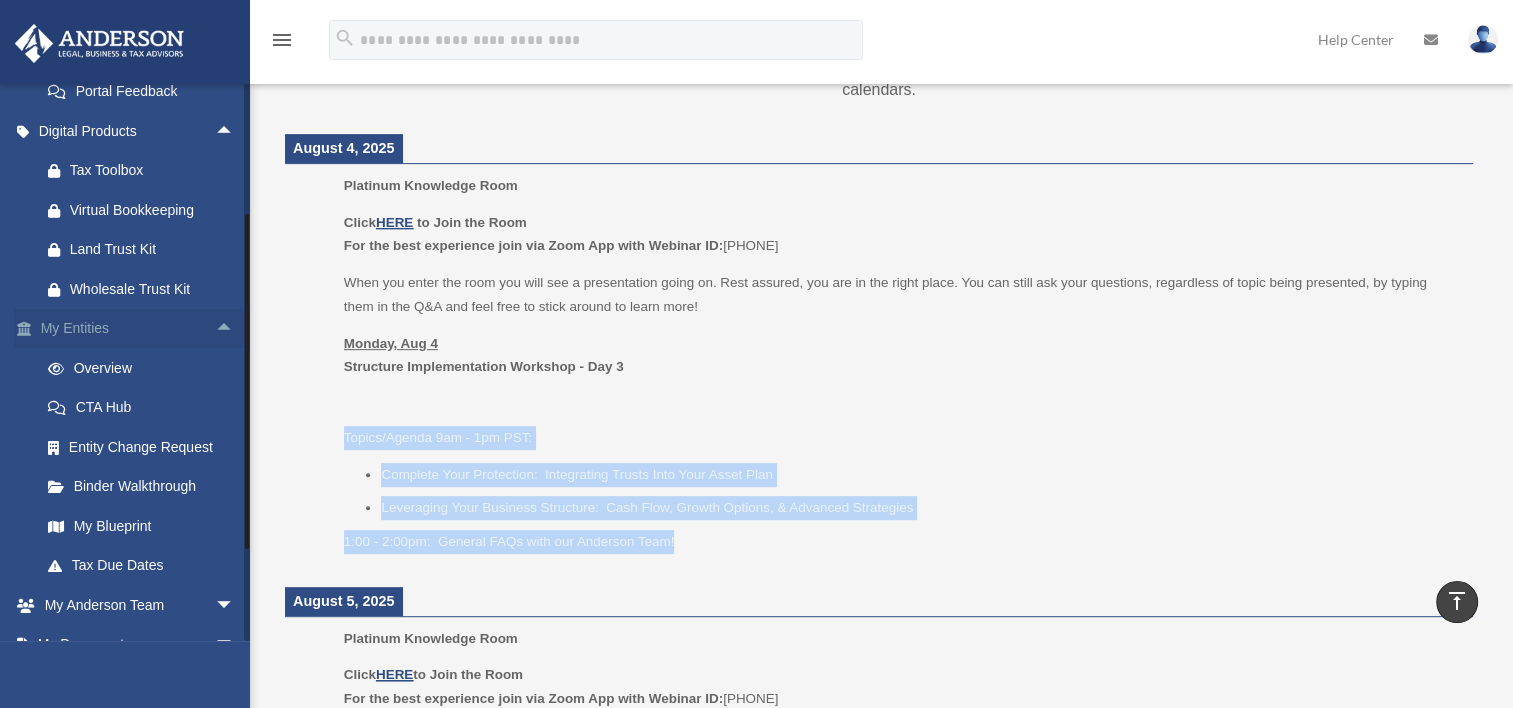 scroll, scrollTop: 655, scrollLeft: 0, axis: vertical 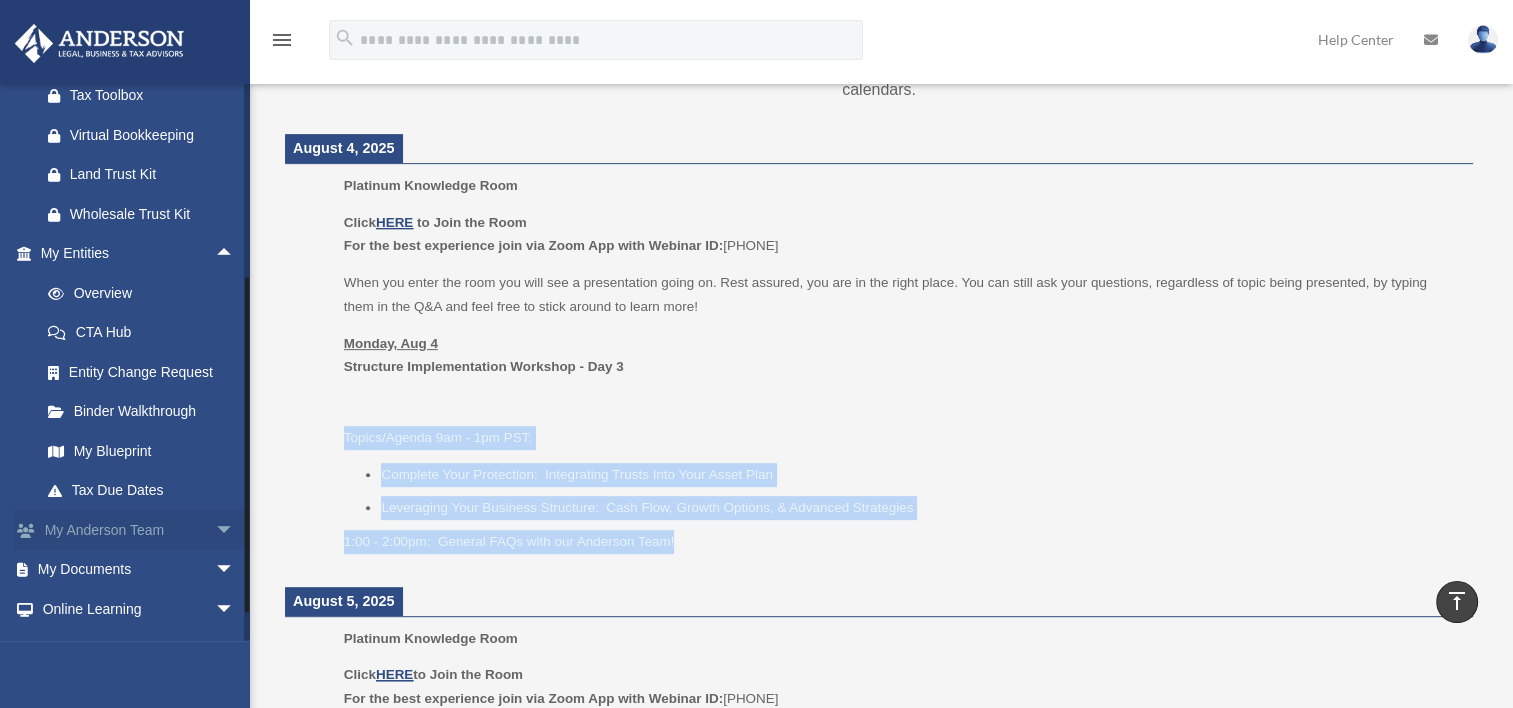 click on "arrow_drop_down" at bounding box center [235, 530] 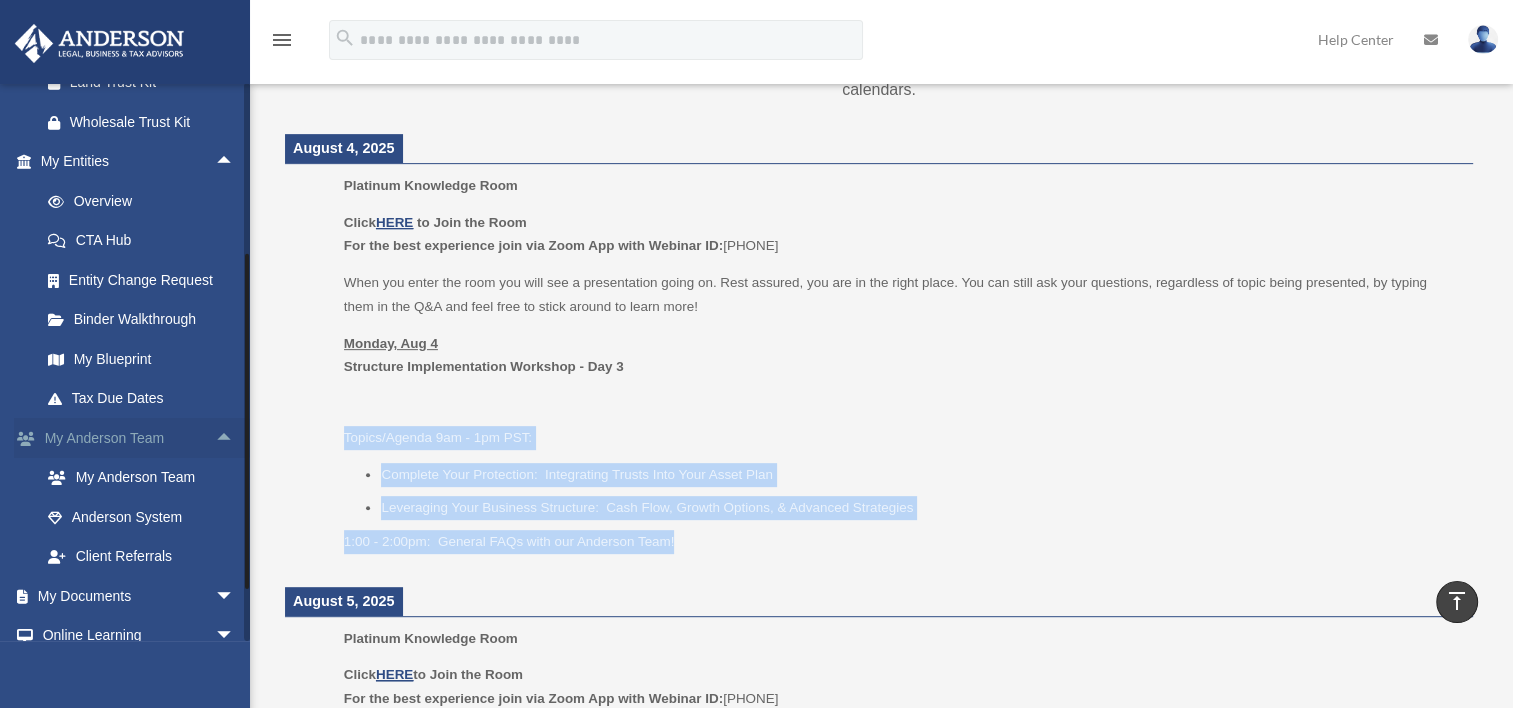 scroll, scrollTop: 755, scrollLeft: 0, axis: vertical 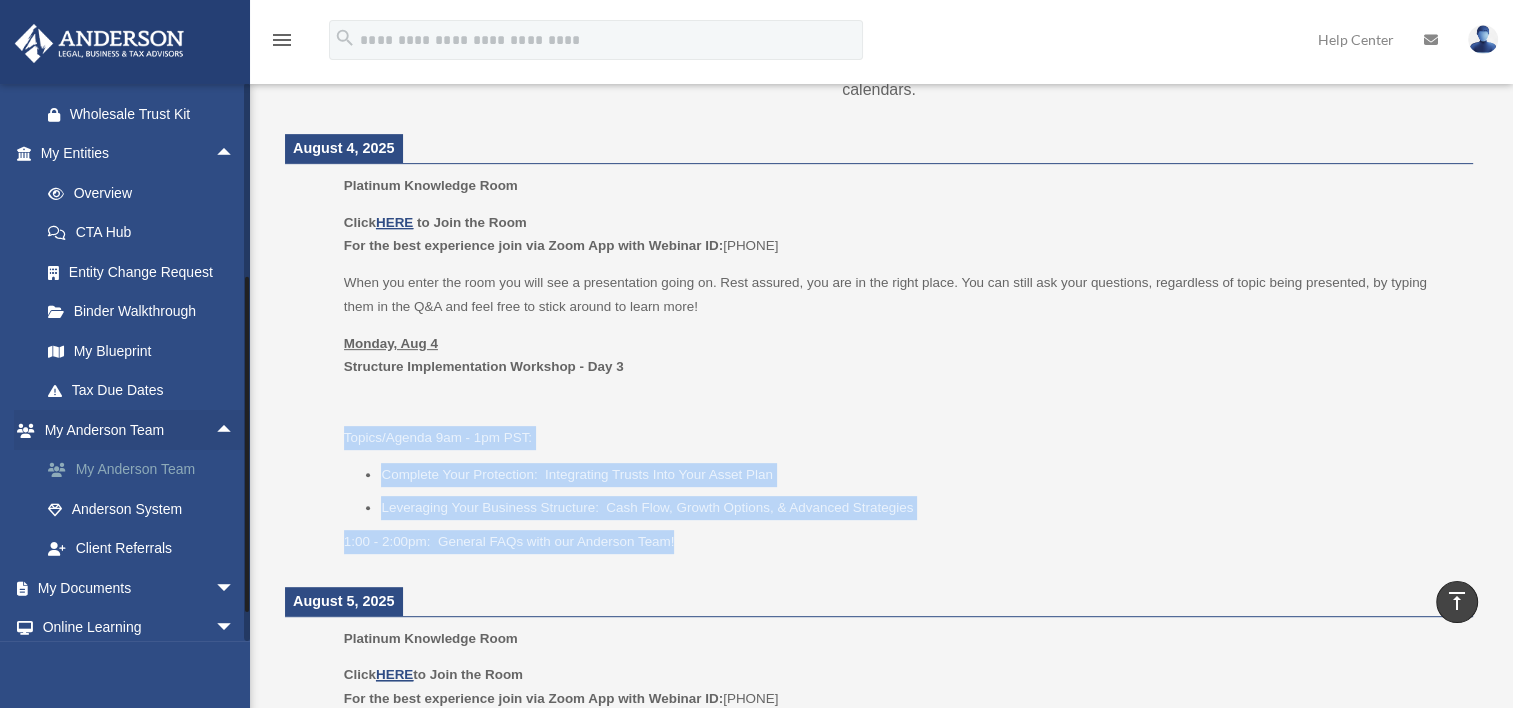 click on "My Anderson Team" at bounding box center [146, 470] 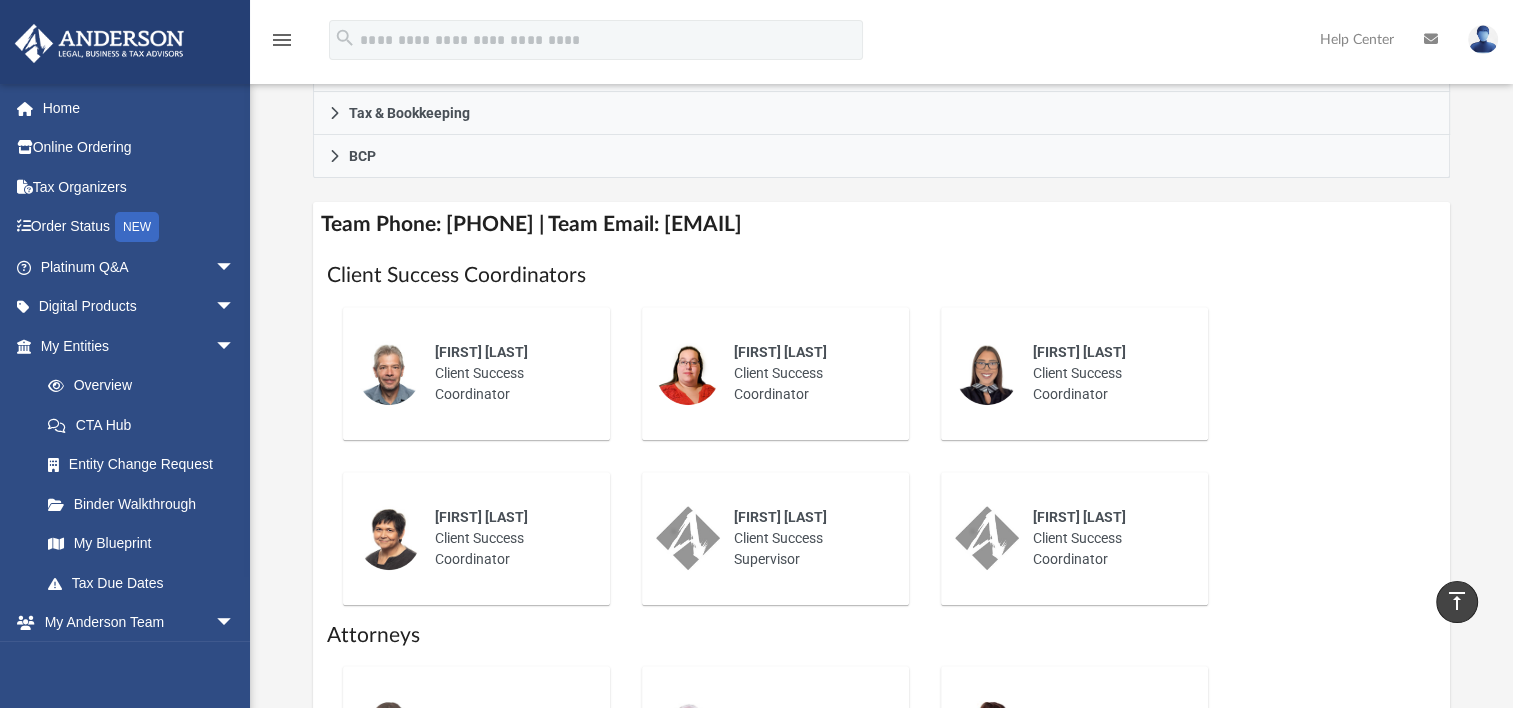 scroll, scrollTop: 700, scrollLeft: 0, axis: vertical 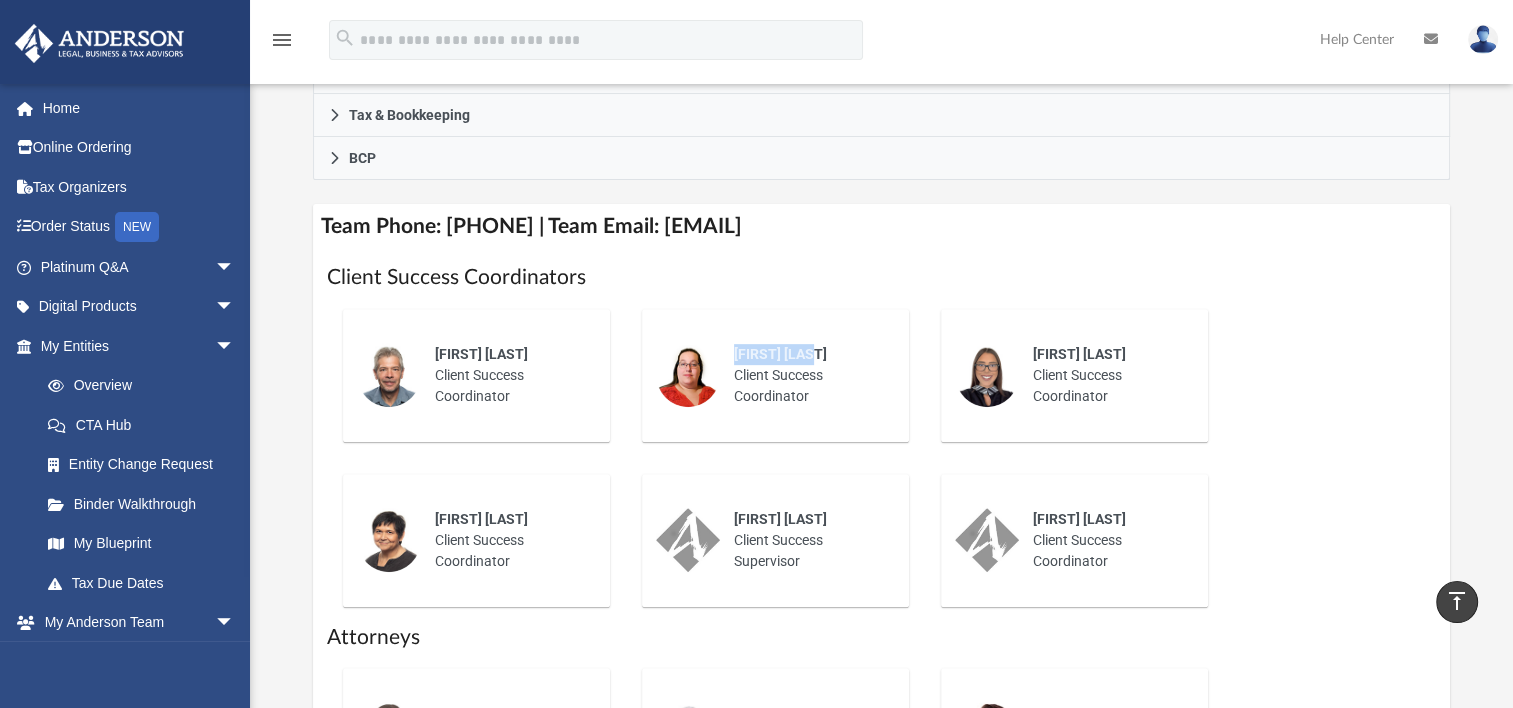 drag, startPoint x: 734, startPoint y: 353, endPoint x: 819, endPoint y: 355, distance: 85.02353 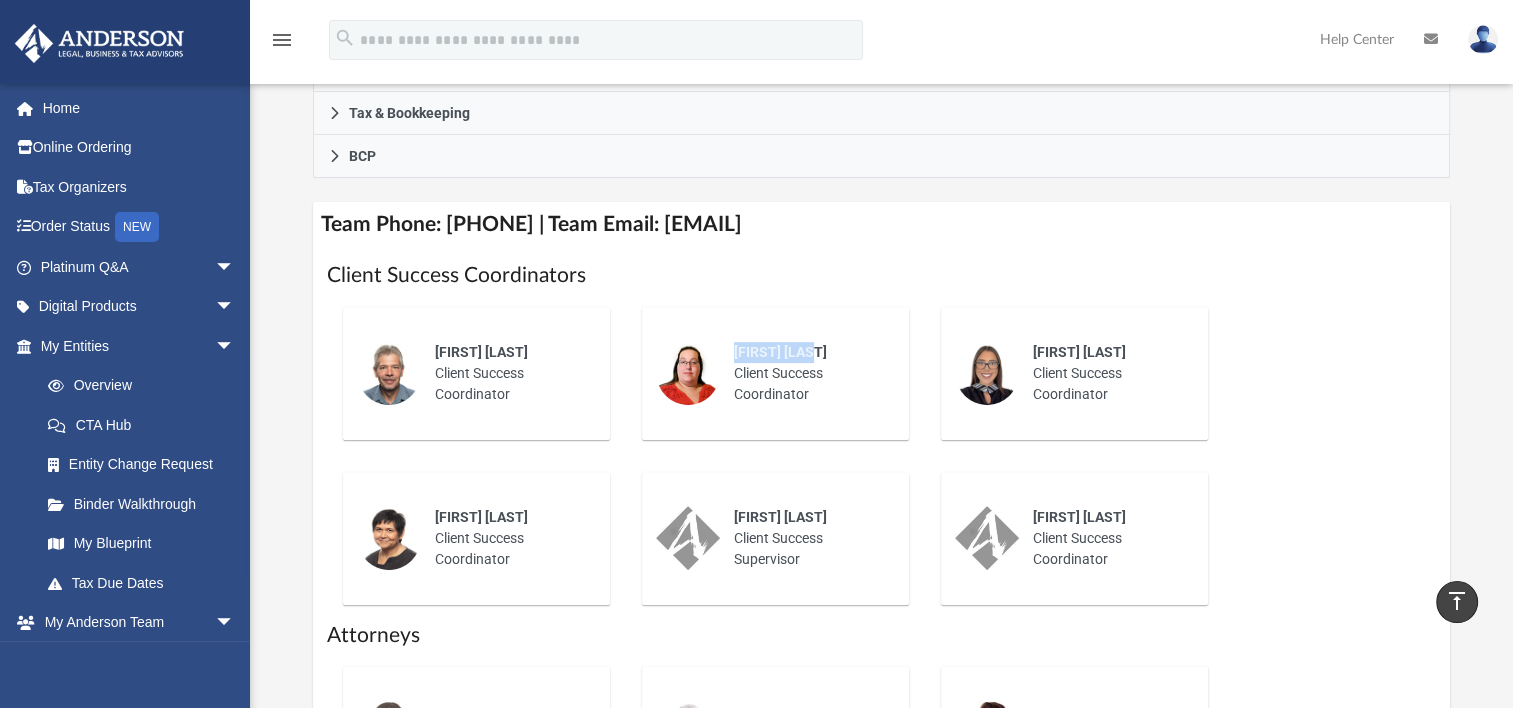 scroll, scrollTop: 700, scrollLeft: 0, axis: vertical 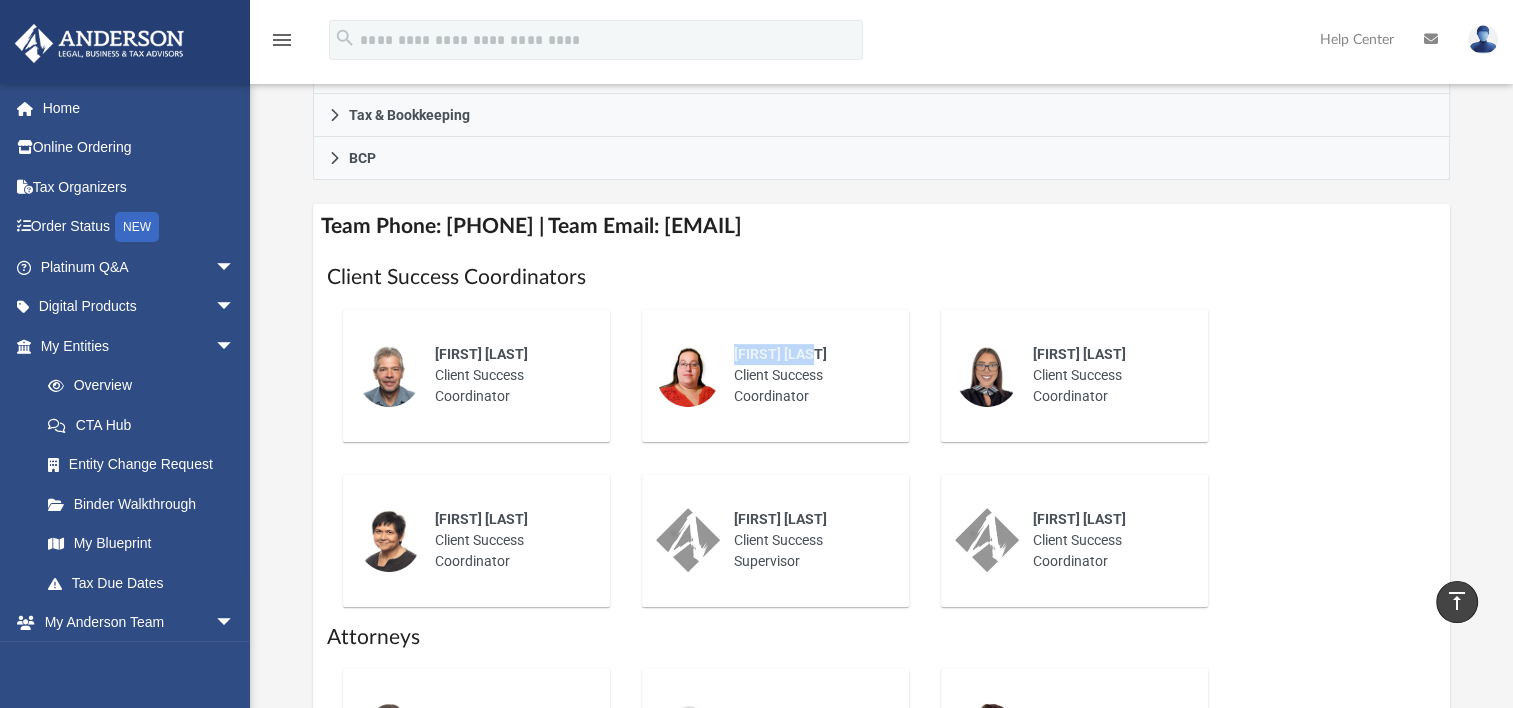 drag, startPoint x: 725, startPoint y: 228, endPoint x: 1024, endPoint y: 225, distance: 299.01505 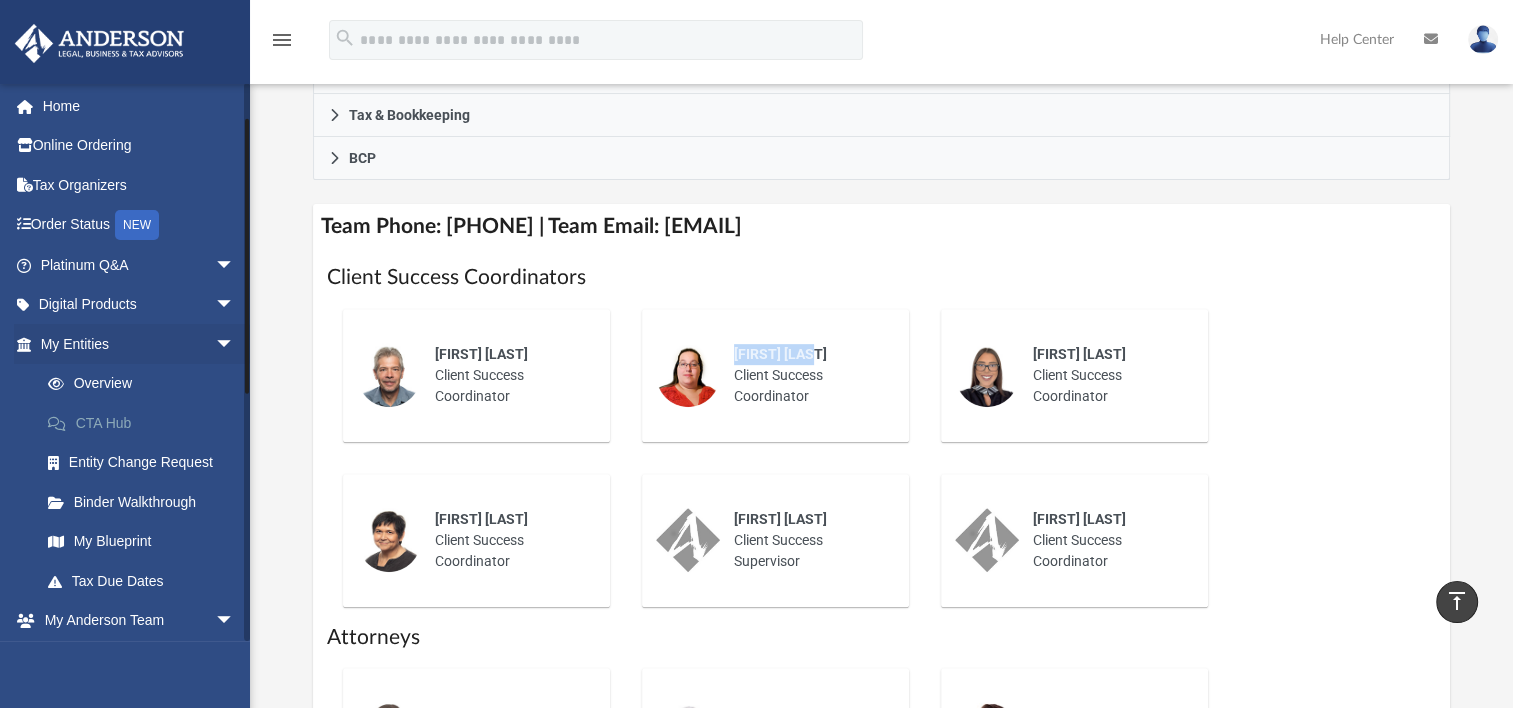scroll, scrollTop: 0, scrollLeft: 0, axis: both 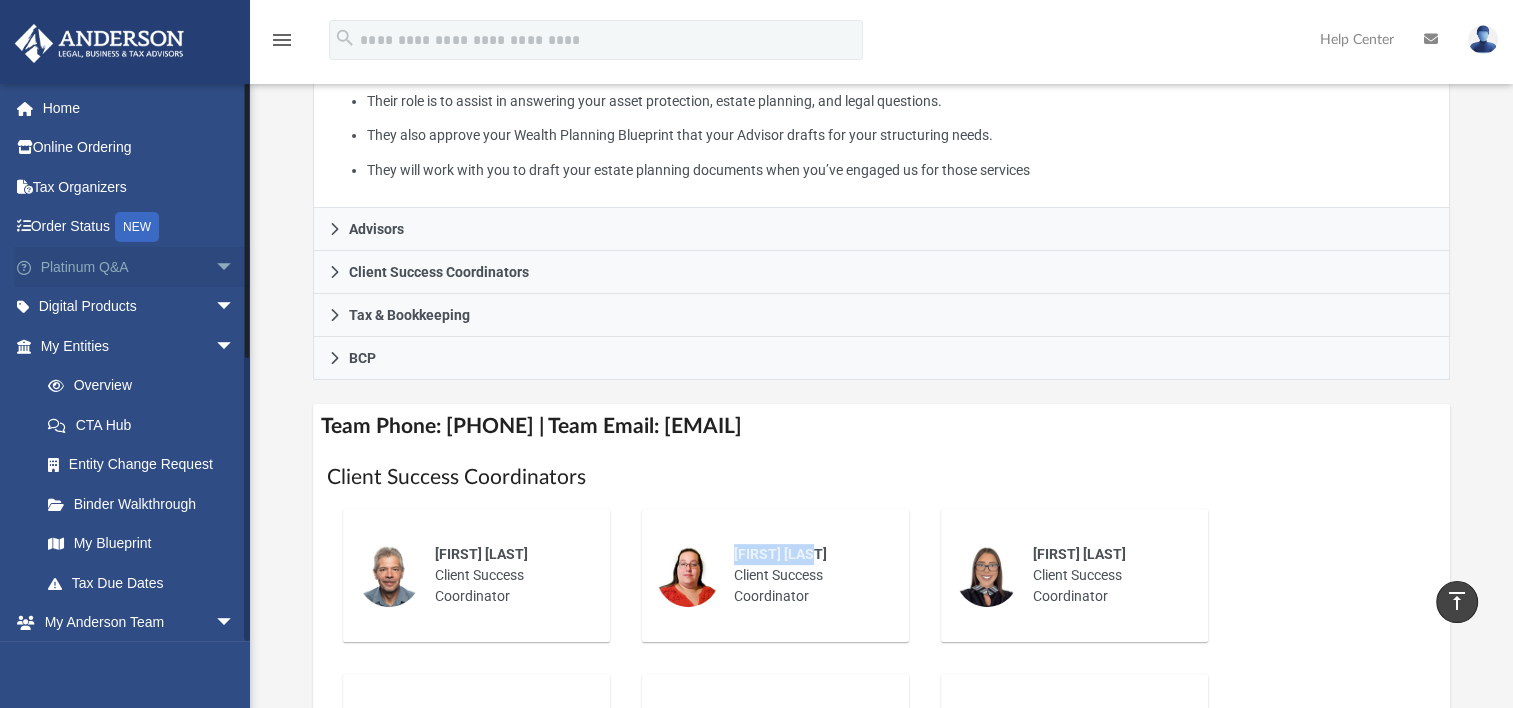 click on "arrow_drop_down" at bounding box center [235, 267] 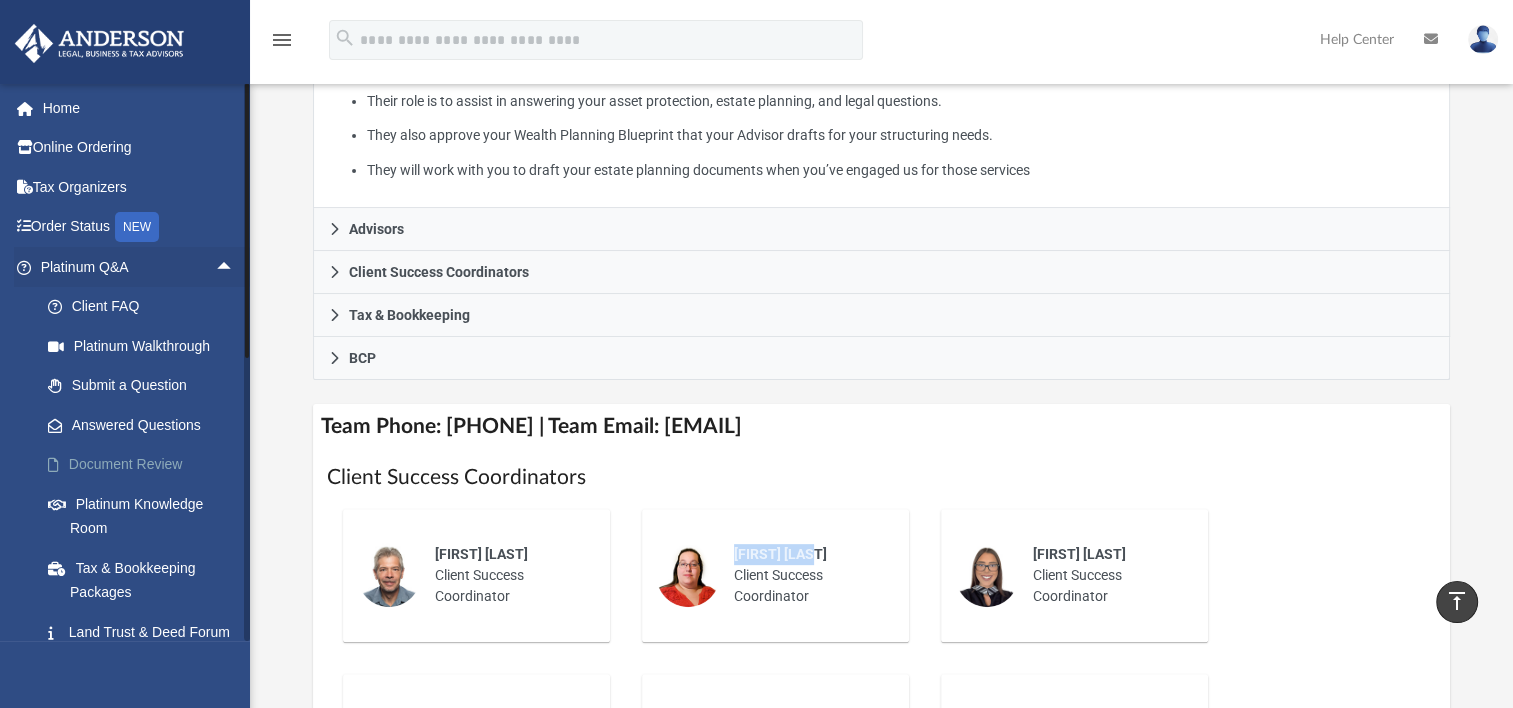 click on "Document Review" at bounding box center [146, 465] 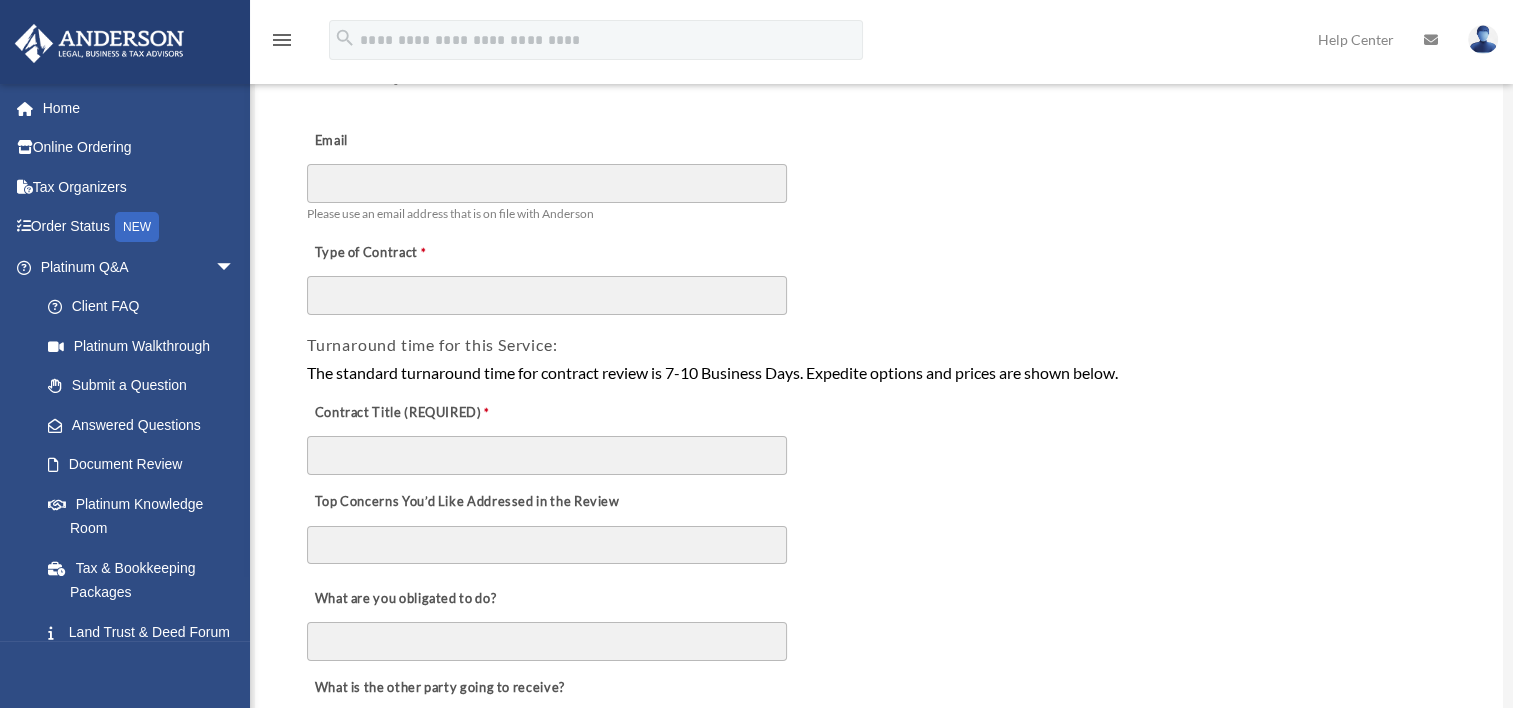 scroll, scrollTop: 200, scrollLeft: 0, axis: vertical 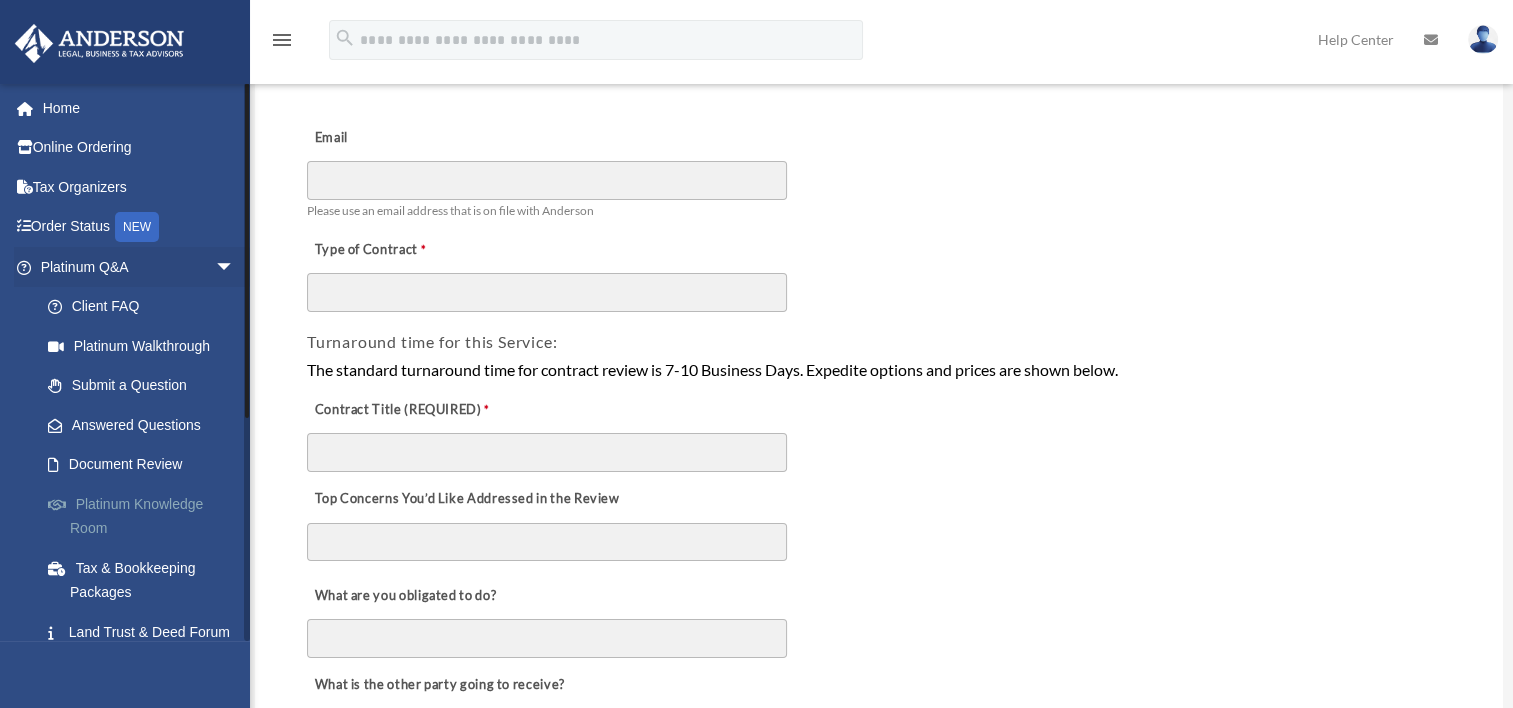 click on "Platinum Knowledge Room" at bounding box center [146, 516] 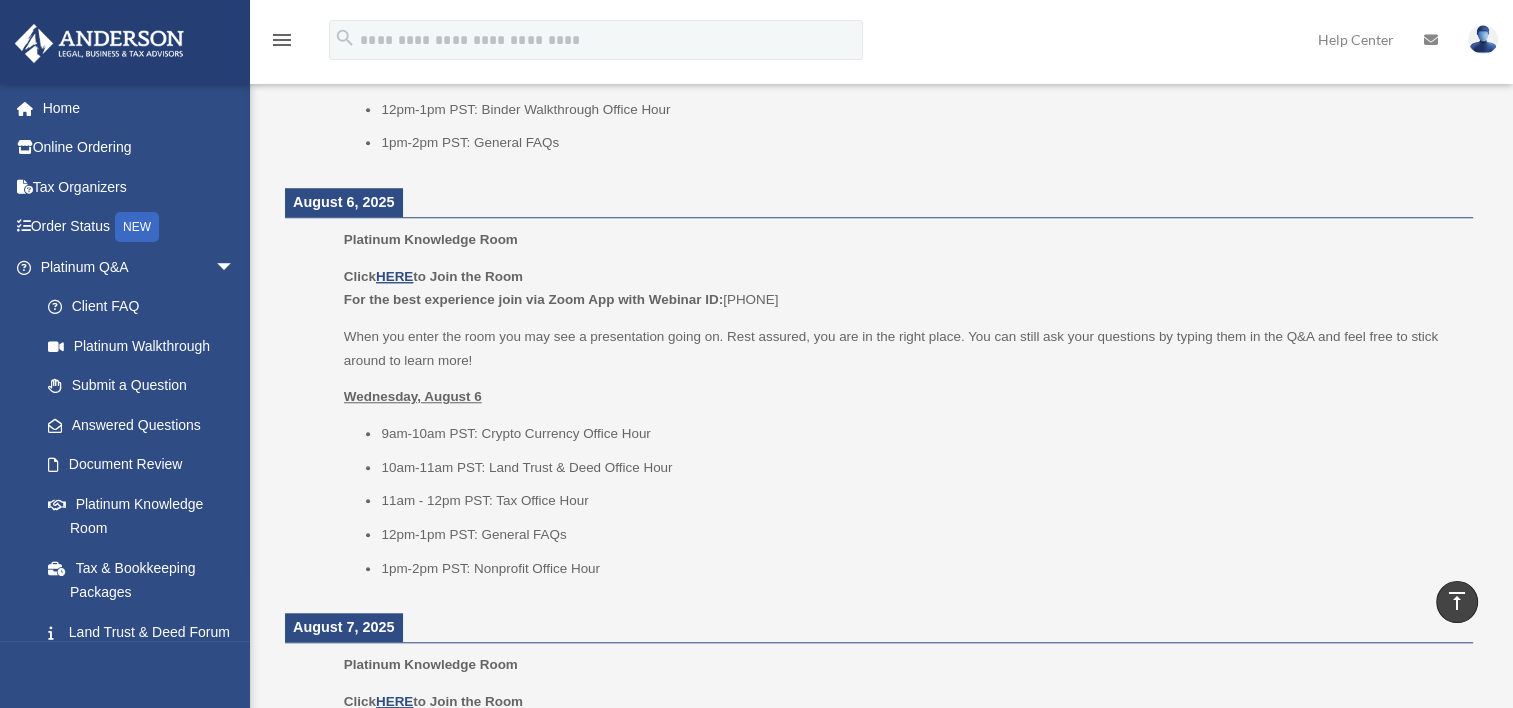 scroll, scrollTop: 1633, scrollLeft: 0, axis: vertical 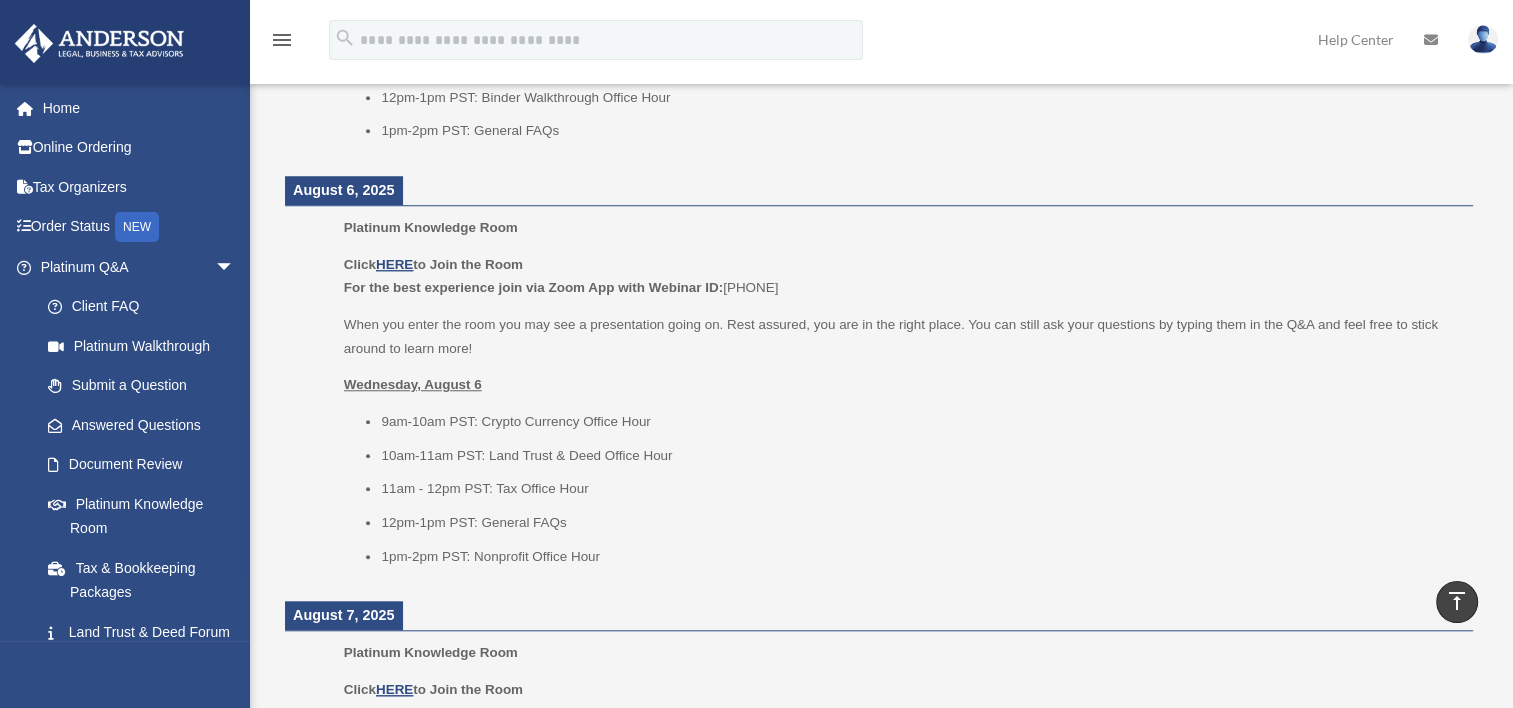 click on "11am - 12pm PST: Tax Office Hour" at bounding box center (920, 489) 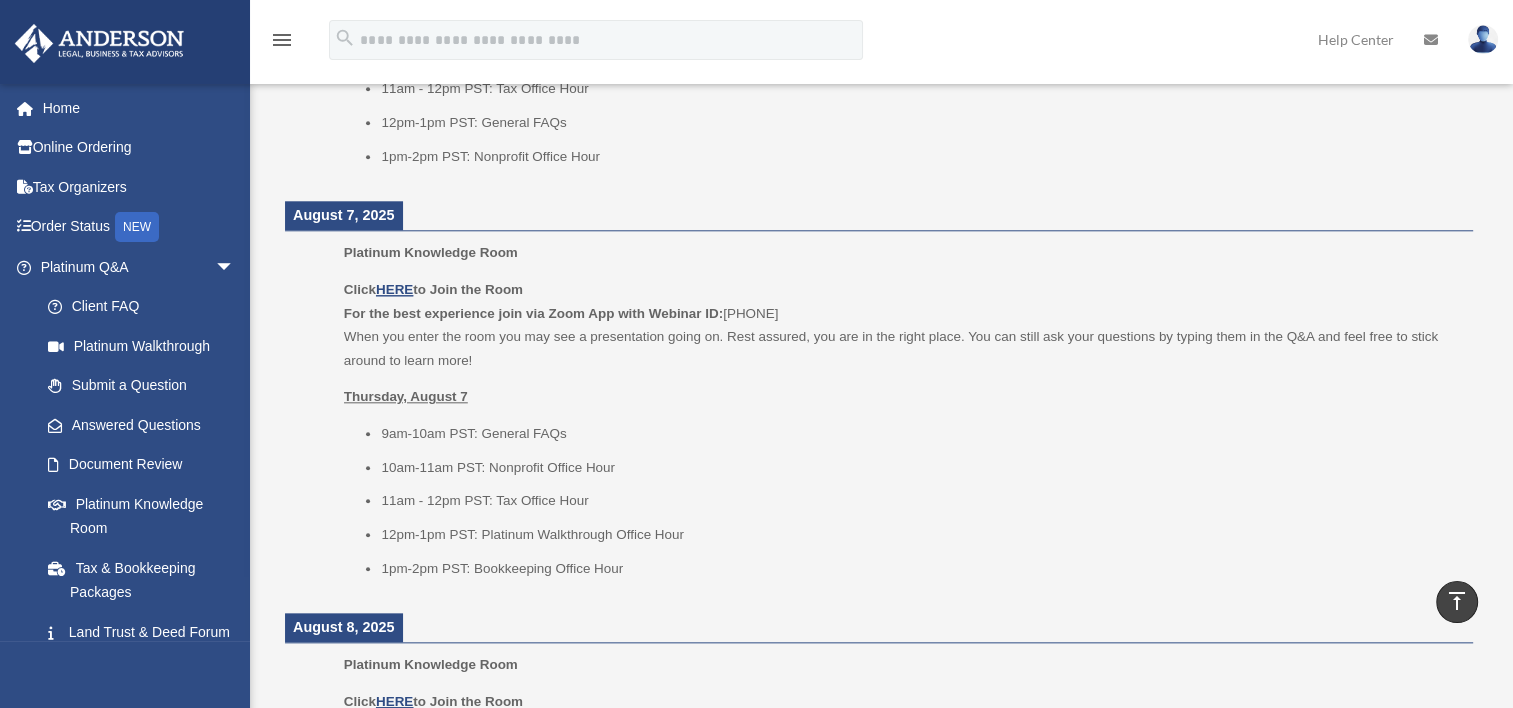 scroll, scrollTop: 1733, scrollLeft: 0, axis: vertical 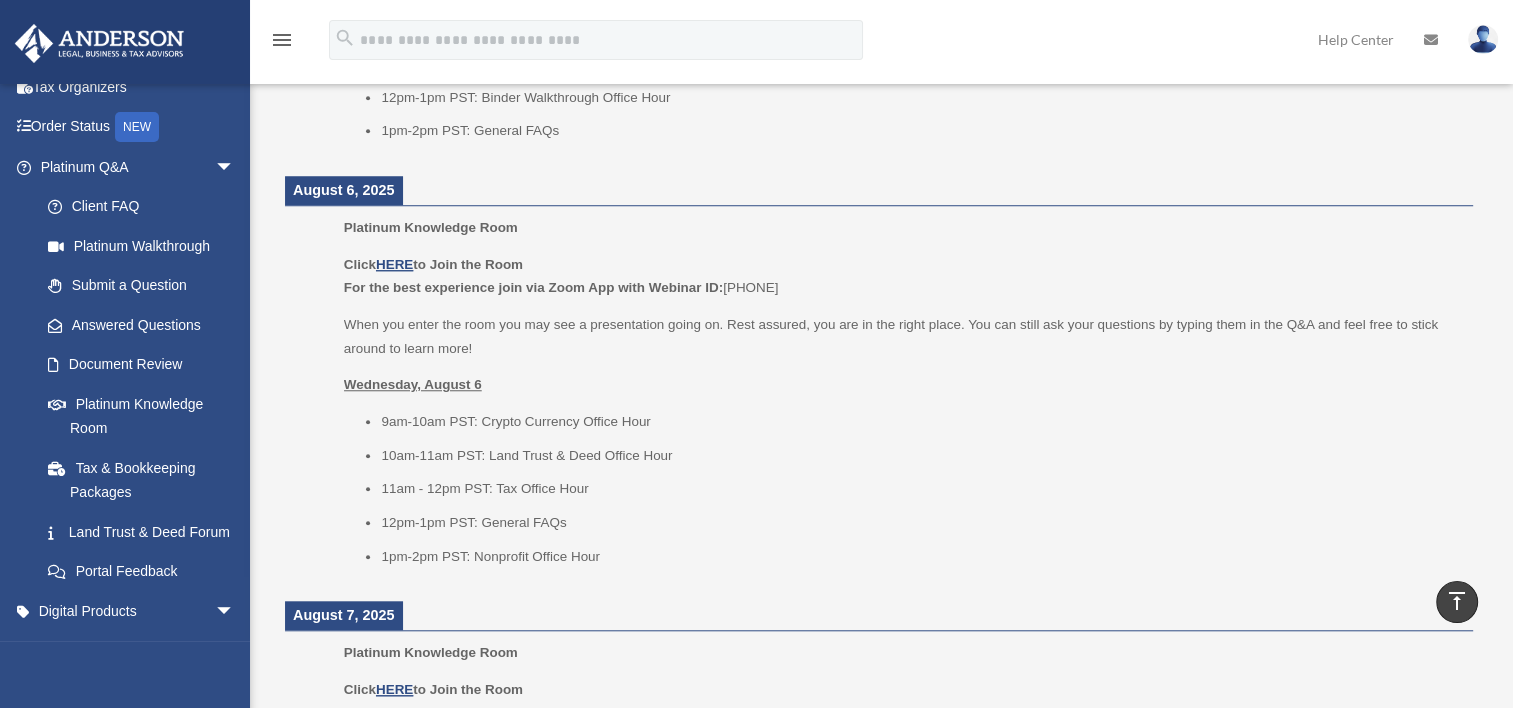 drag, startPoint x: 726, startPoint y: 282, endPoint x: 815, endPoint y: 281, distance: 89.005615 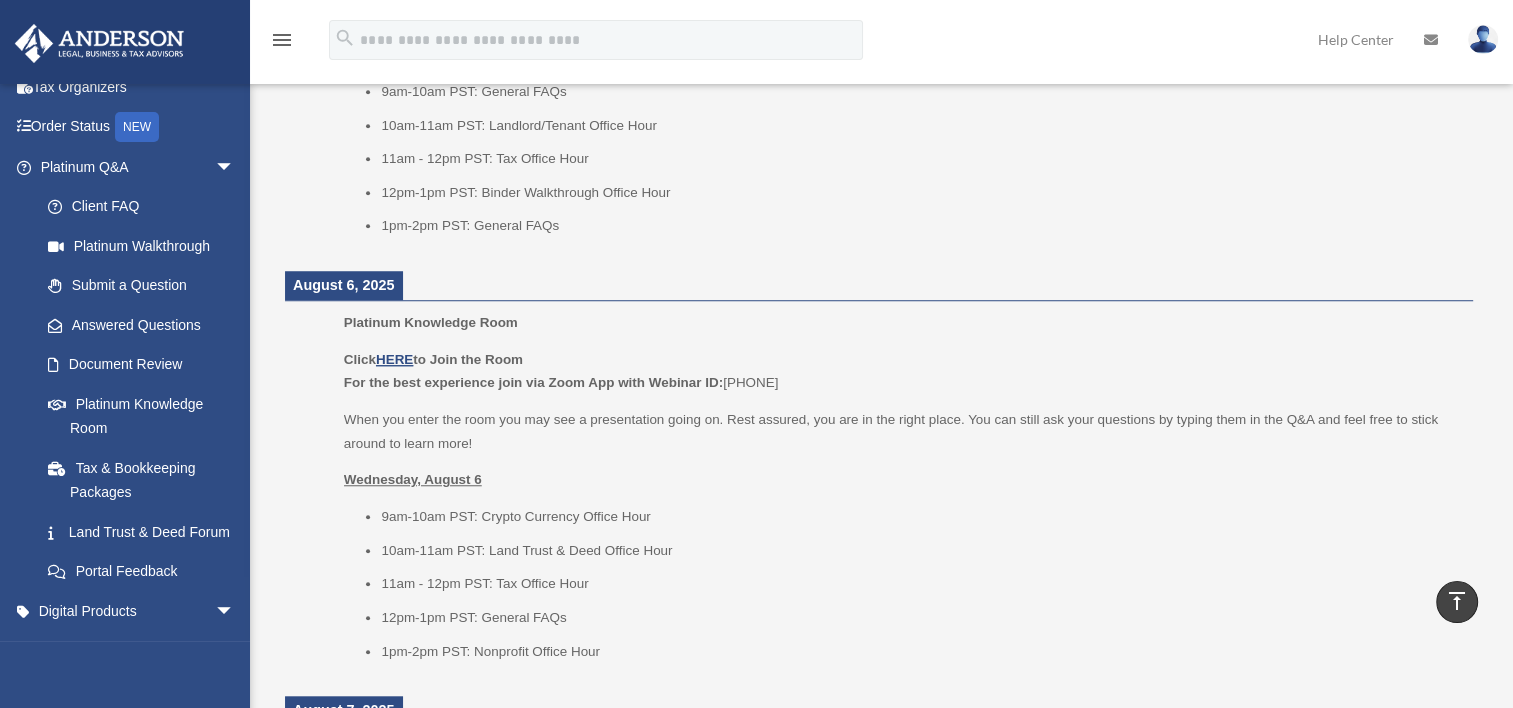 scroll, scrollTop: 1533, scrollLeft: 0, axis: vertical 